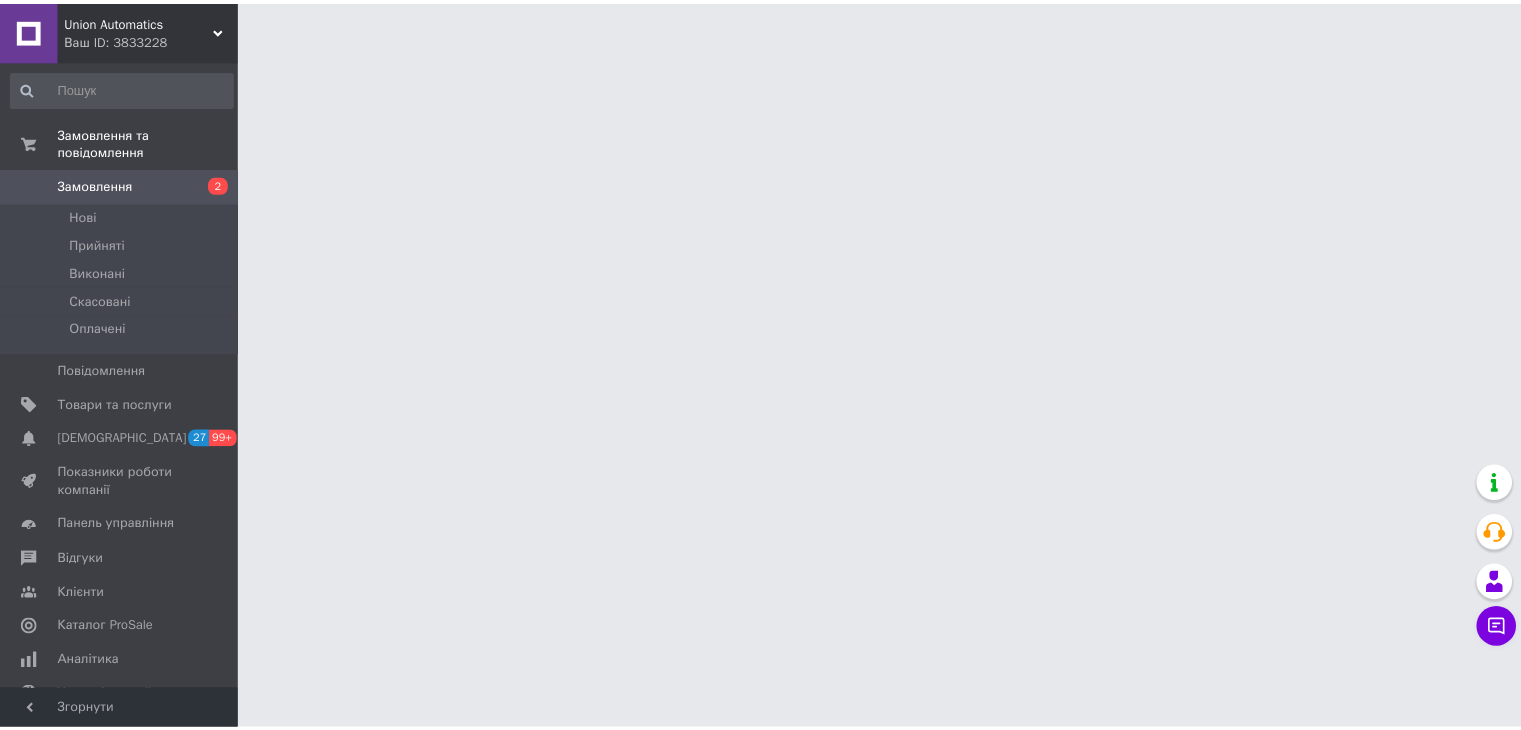 scroll, scrollTop: 0, scrollLeft: 0, axis: both 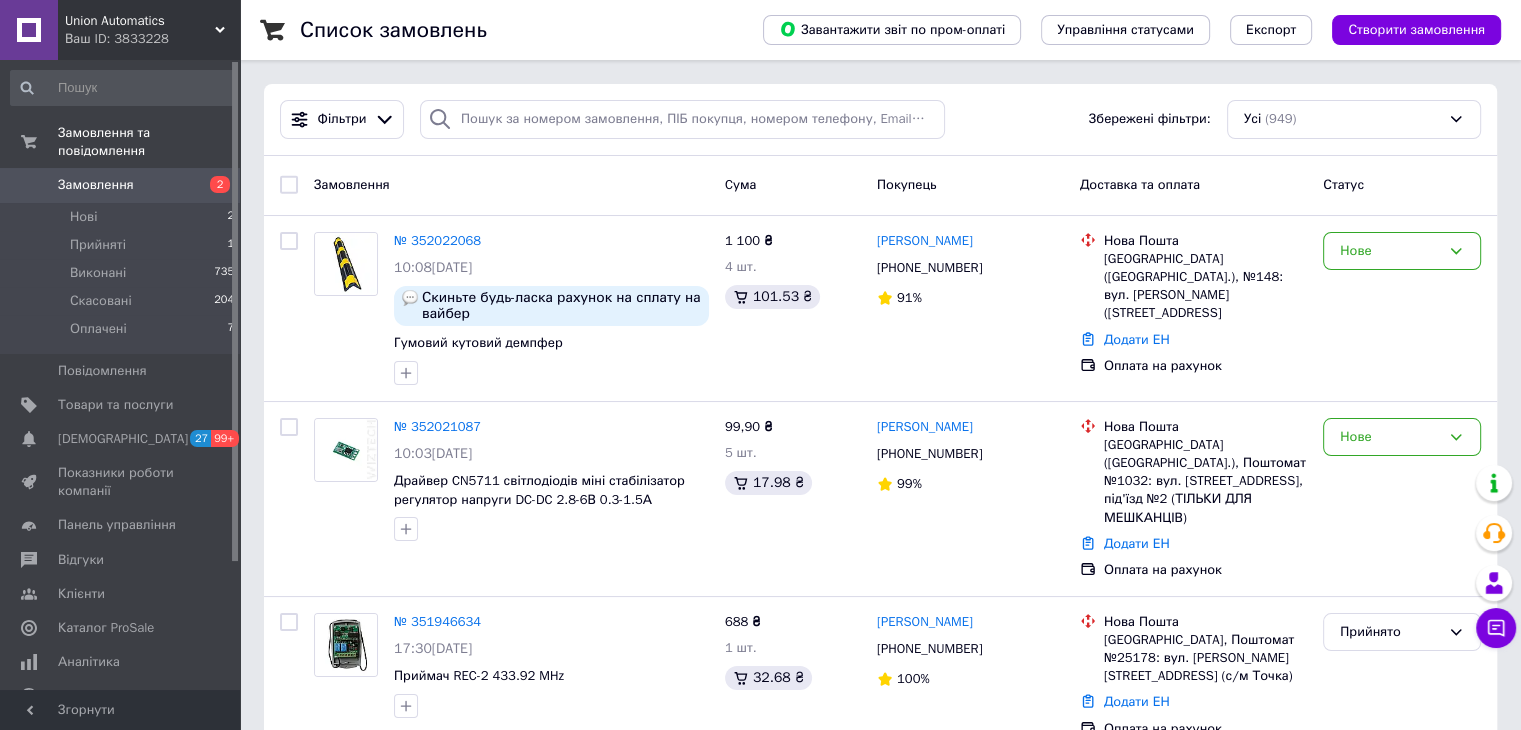 click on "Замовлення" at bounding box center [121, 185] 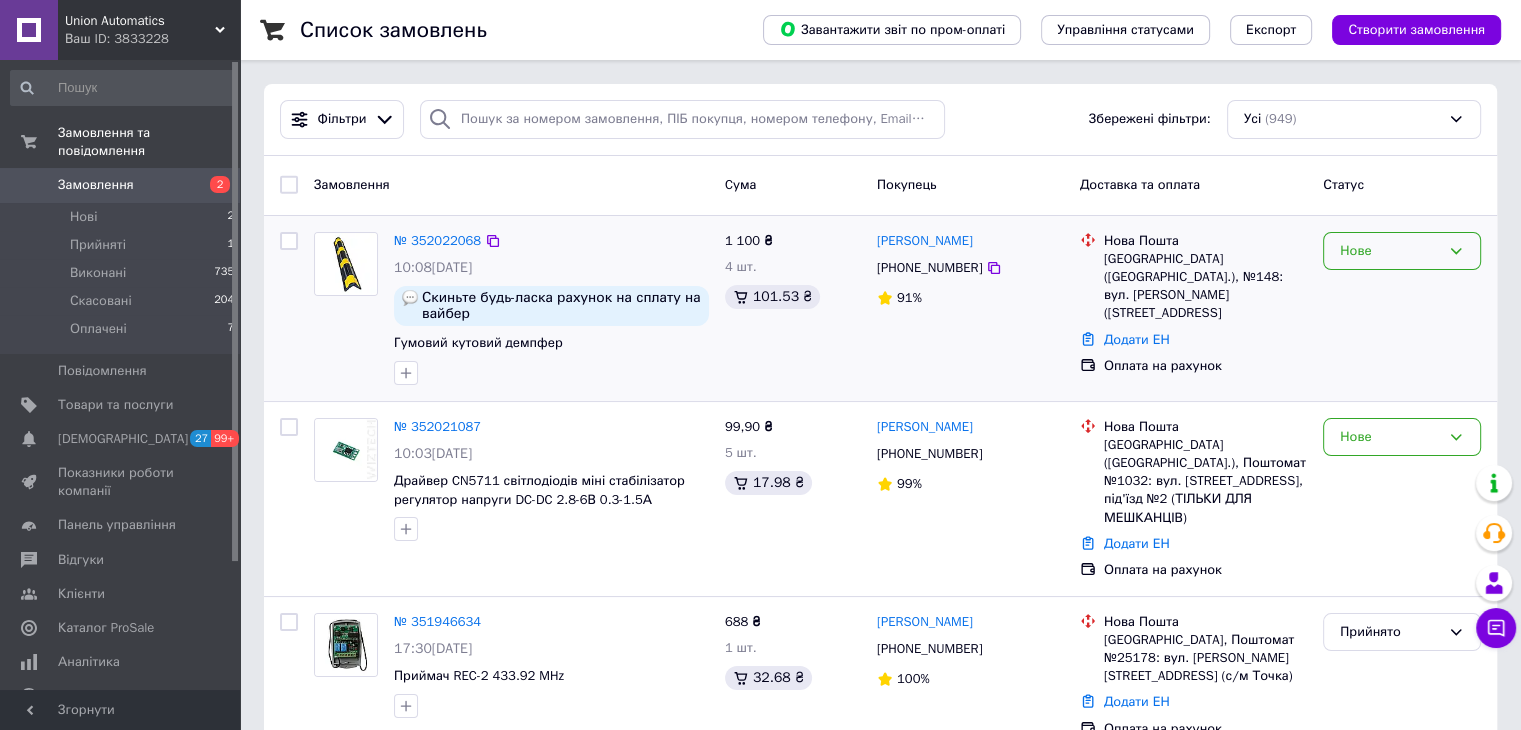 click on "Нове" at bounding box center (1390, 251) 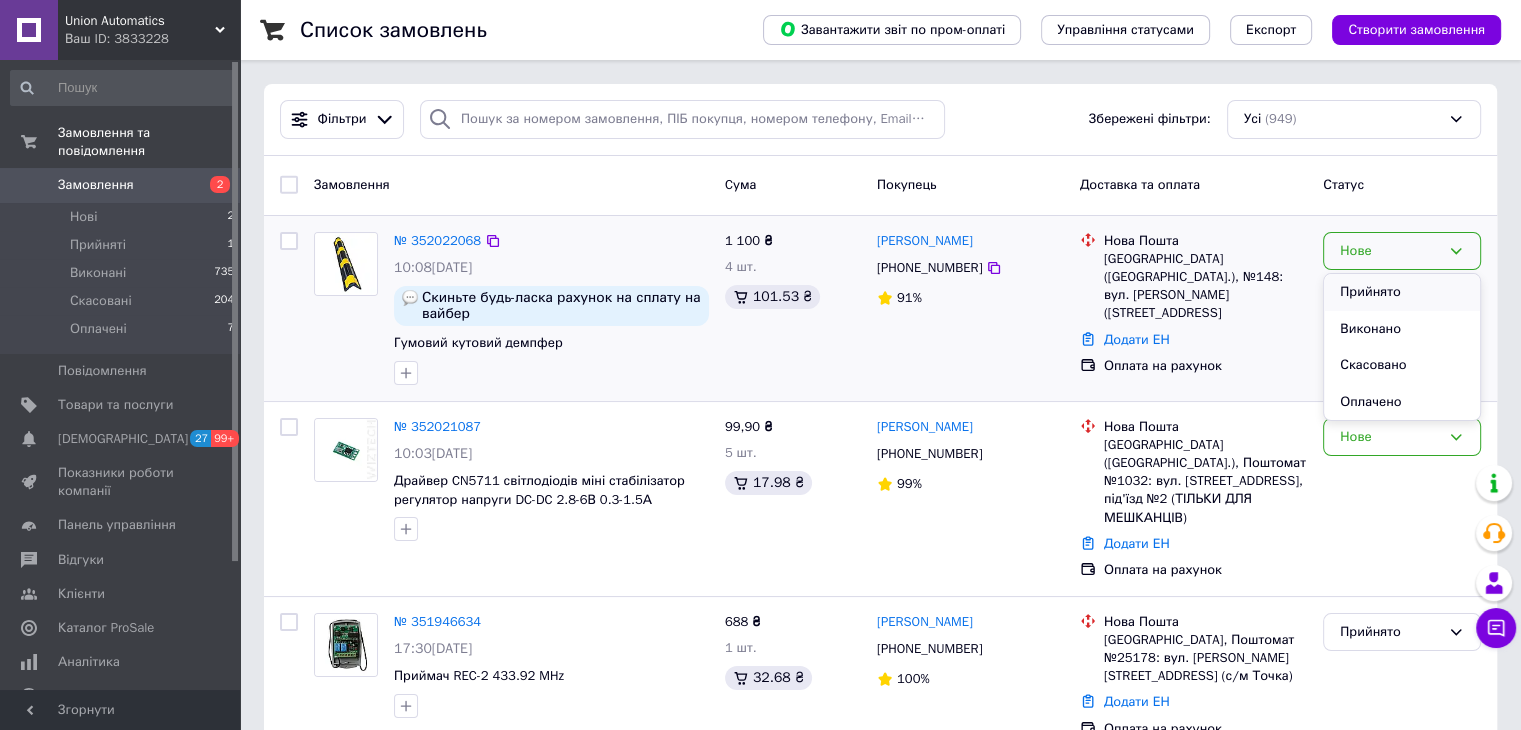 click on "Прийнято" at bounding box center [1402, 292] 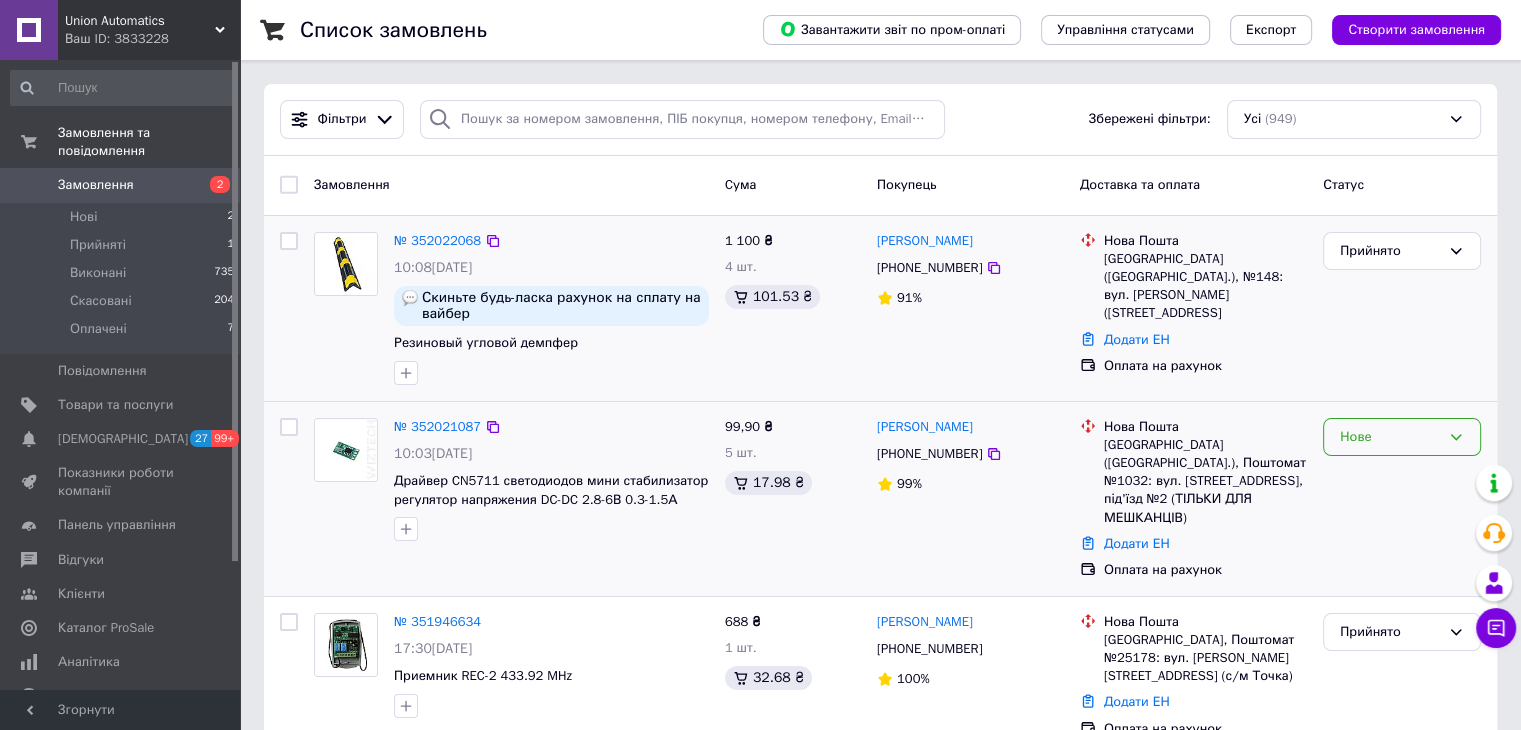 click on "Нове" at bounding box center (1390, 437) 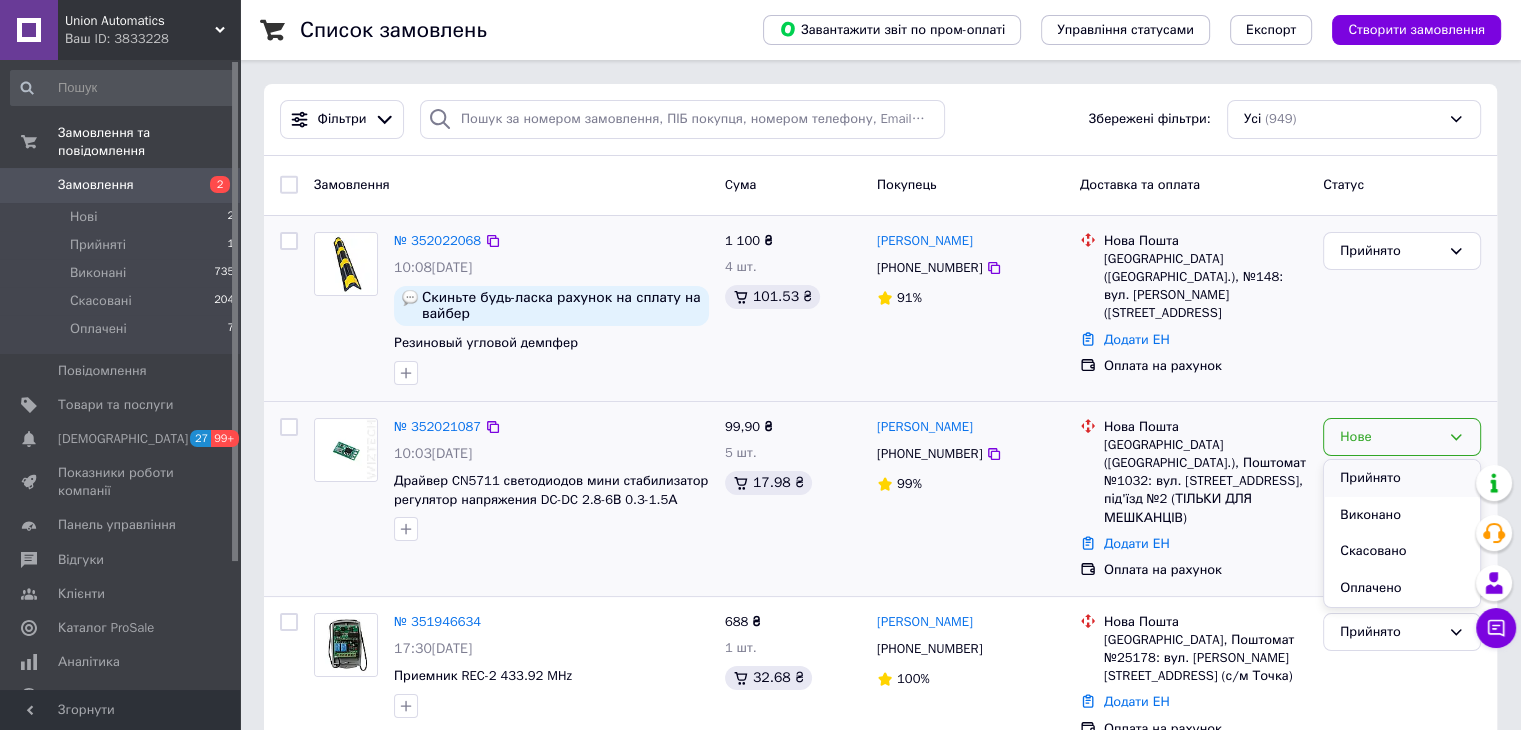 click on "Прийнято" at bounding box center (1402, 478) 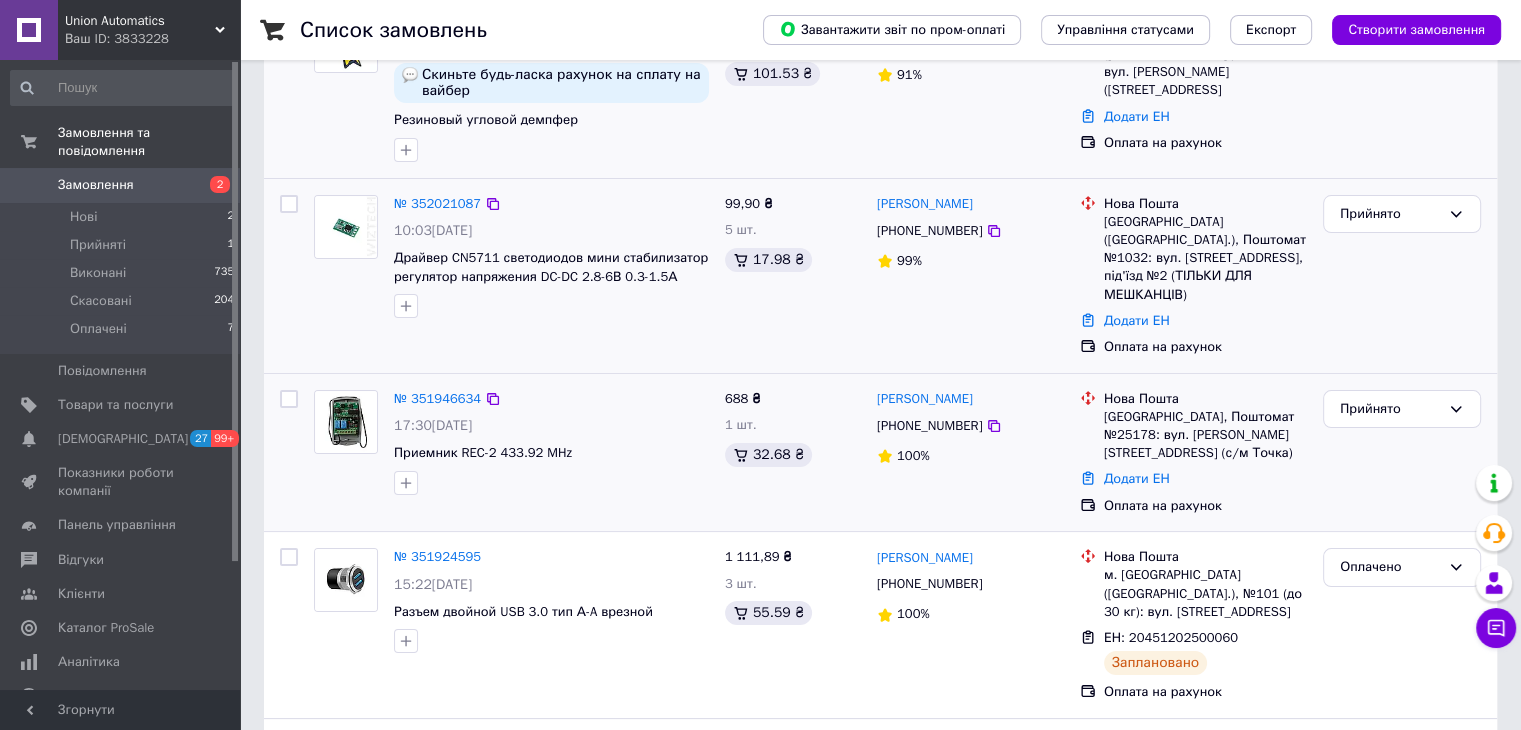 scroll, scrollTop: 300, scrollLeft: 0, axis: vertical 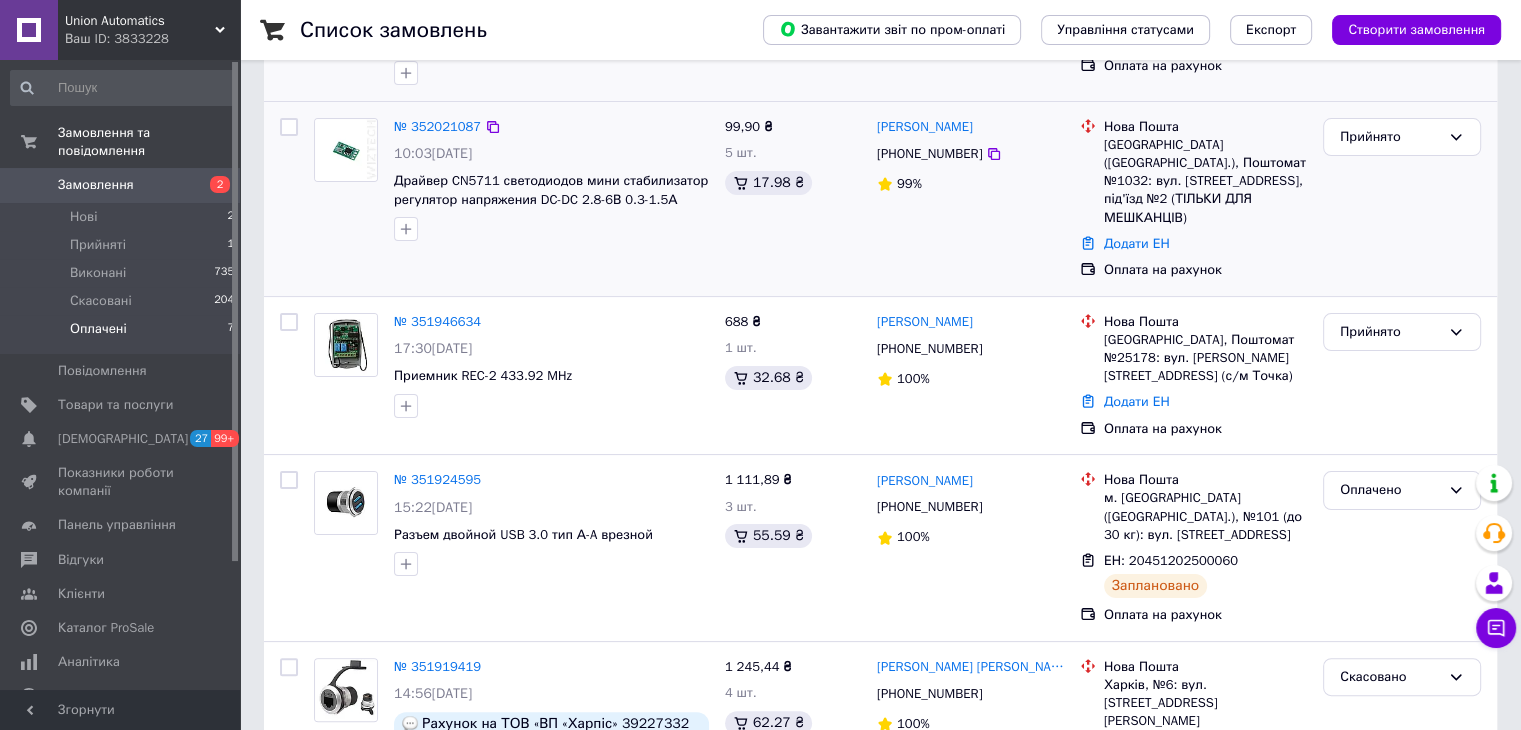 click on "Оплачені 7" at bounding box center (123, 334) 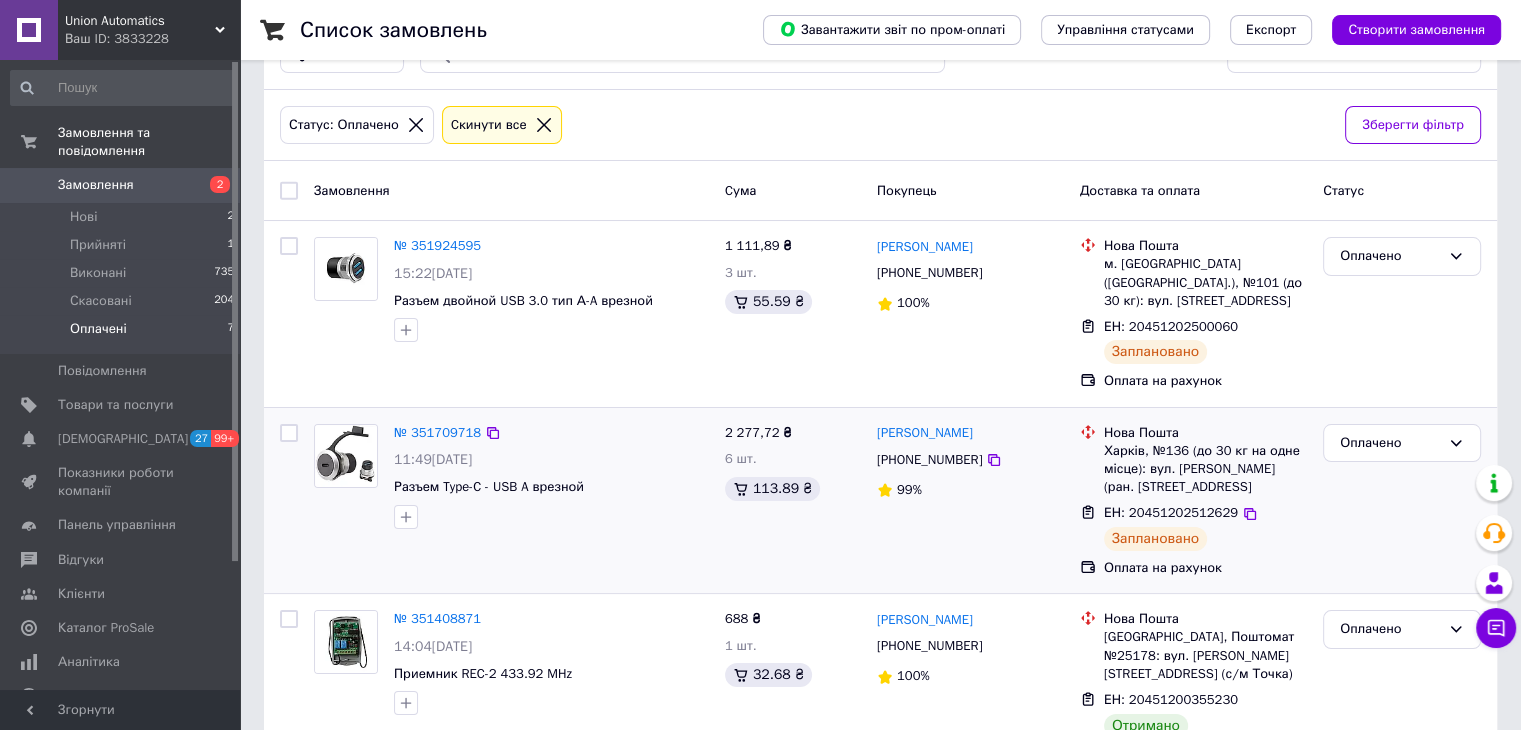 scroll, scrollTop: 100, scrollLeft: 0, axis: vertical 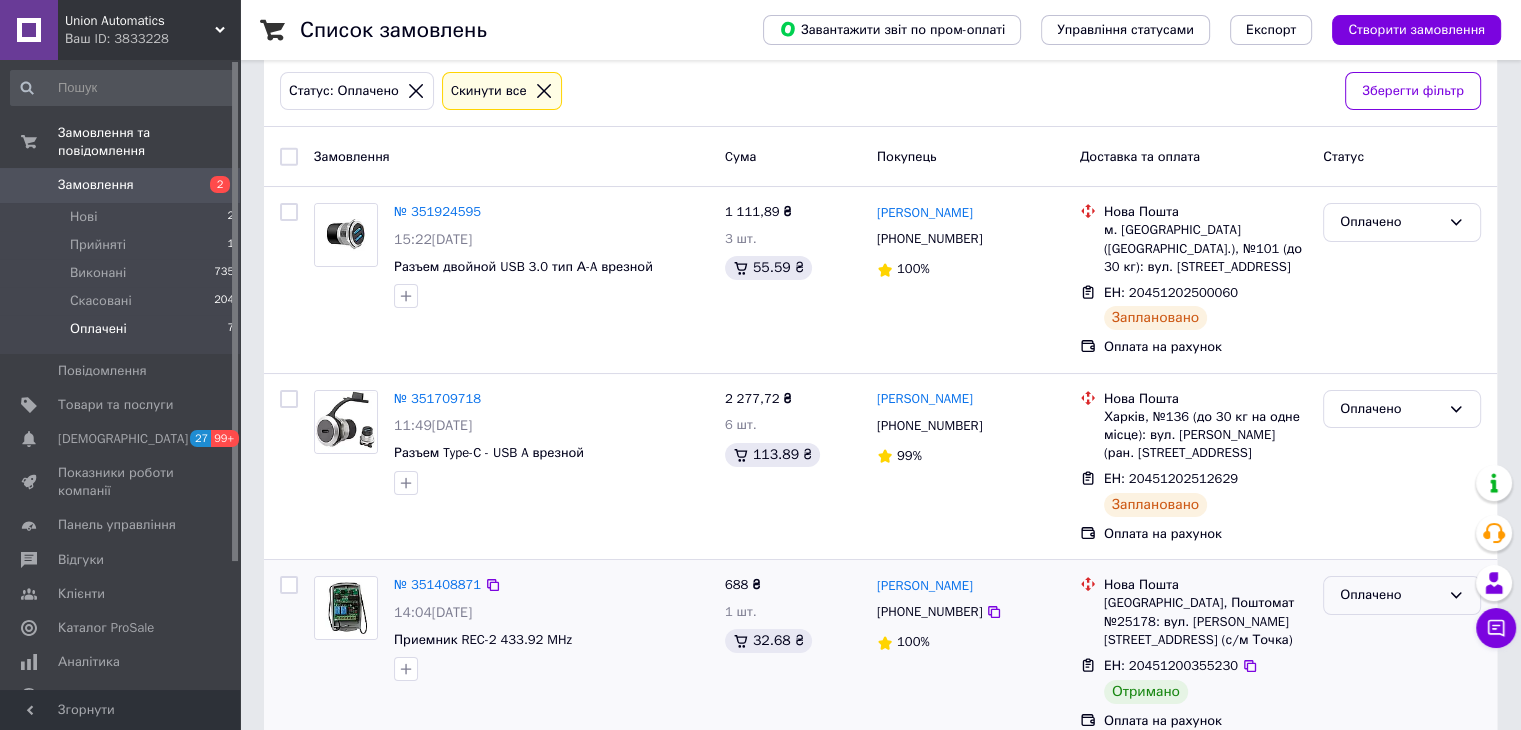 click on "Оплачено" at bounding box center [1390, 595] 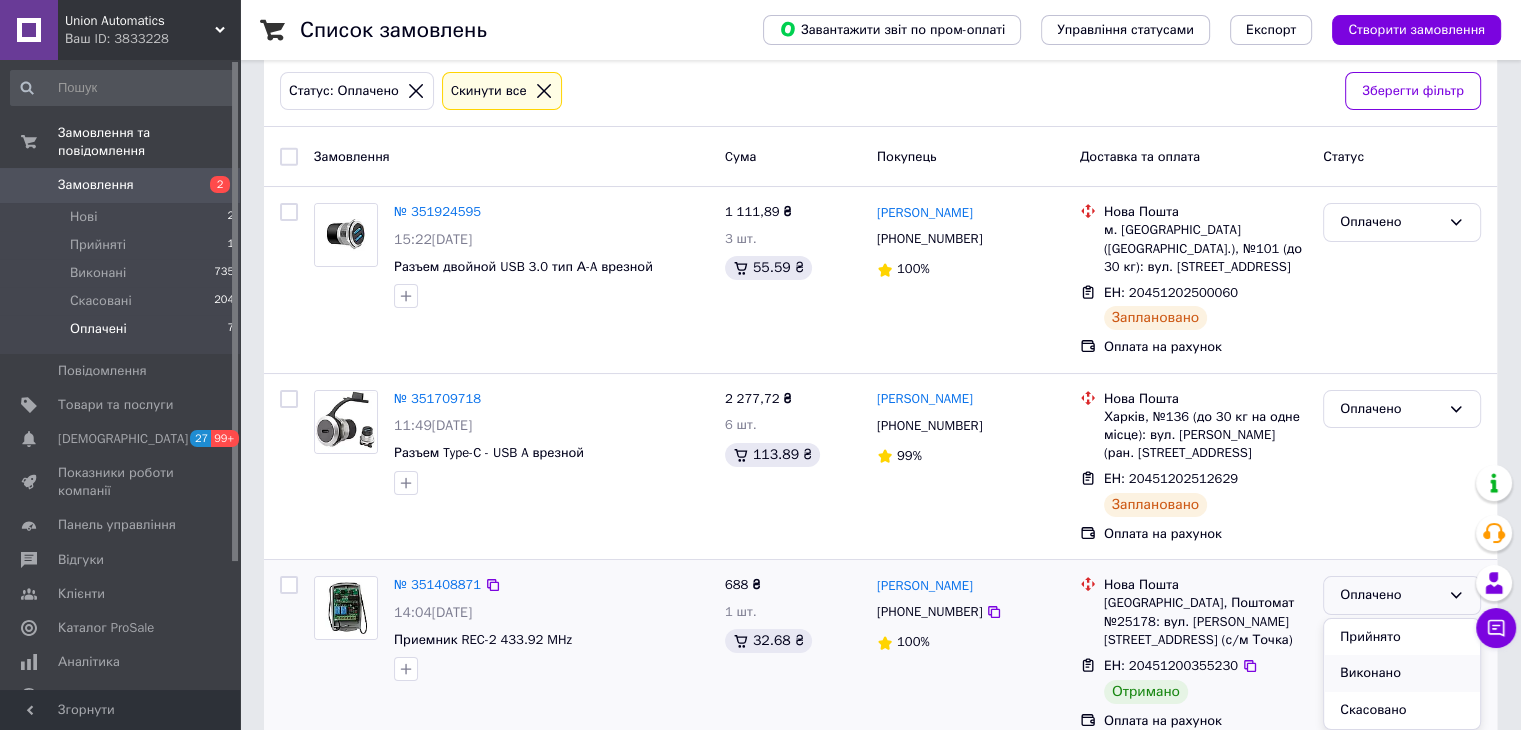 click on "Виконано" at bounding box center [1402, 673] 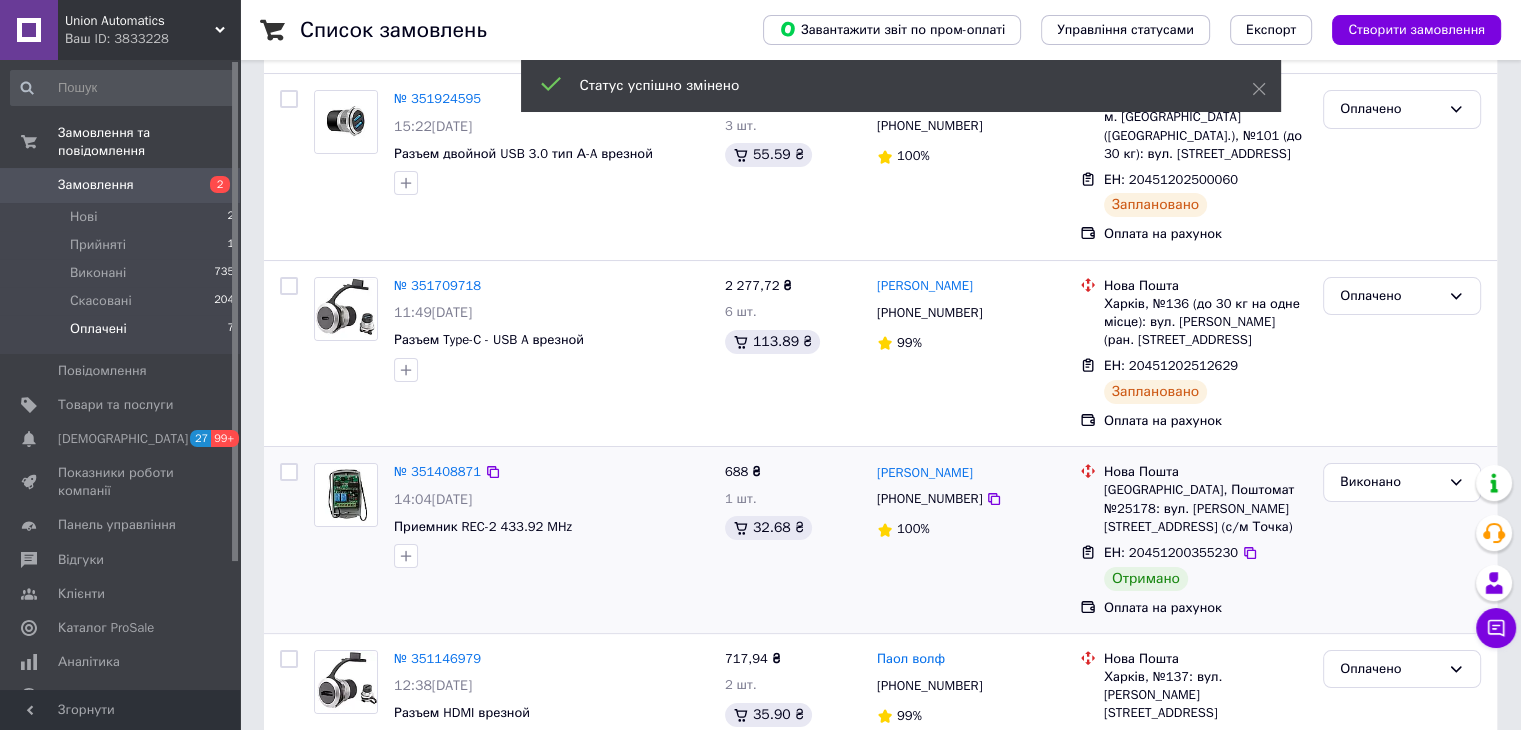 scroll, scrollTop: 300, scrollLeft: 0, axis: vertical 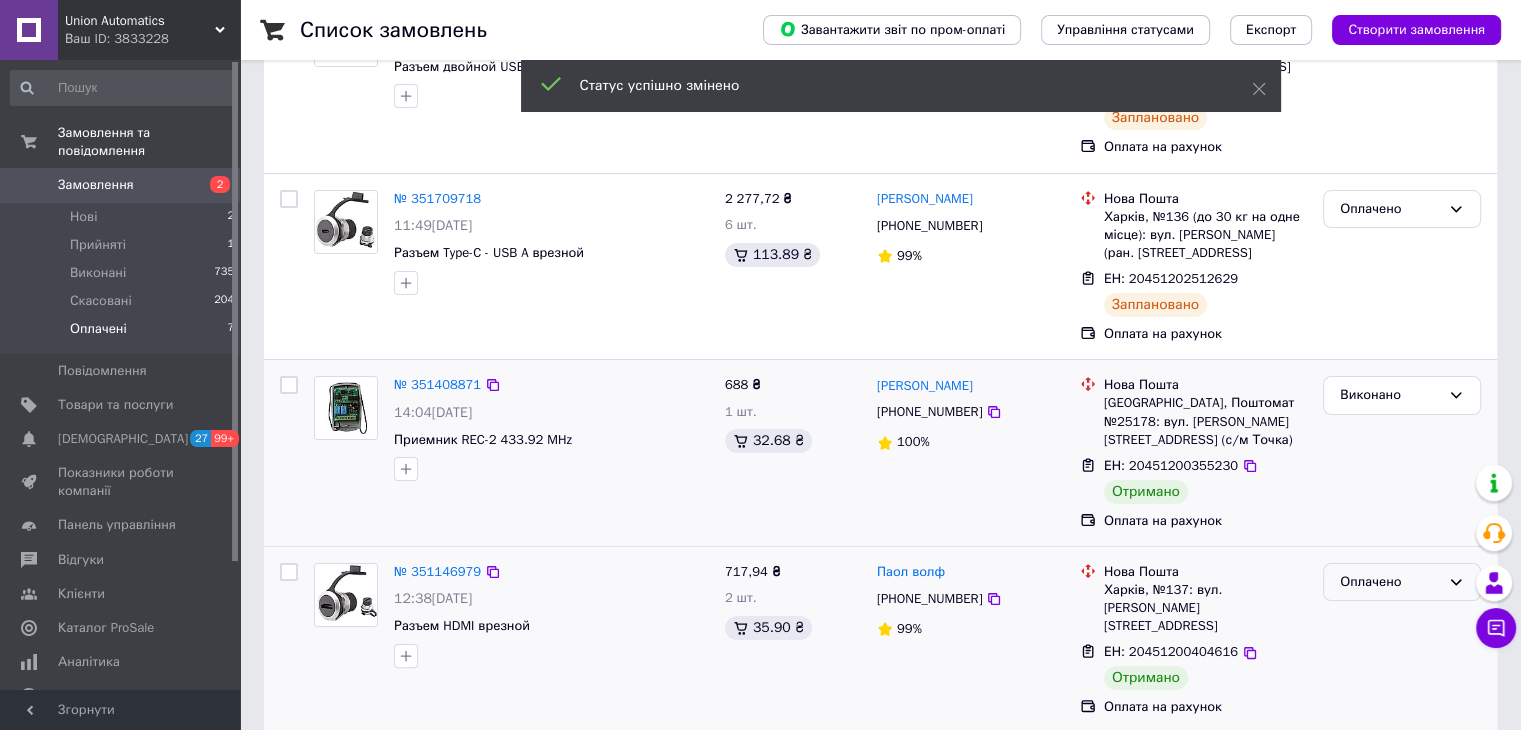 click on "Оплачено" at bounding box center [1390, 582] 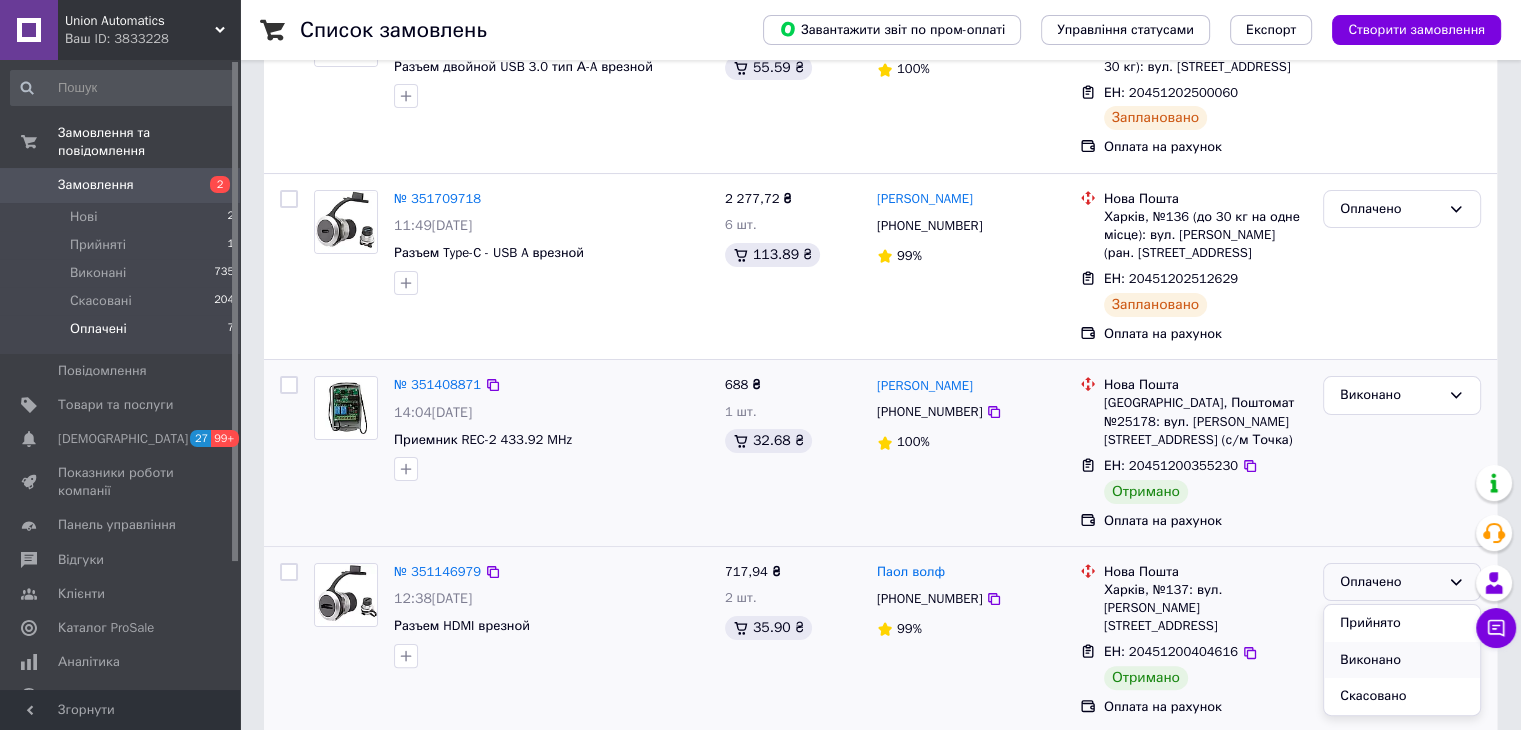 click on "Виконано" at bounding box center [1402, 660] 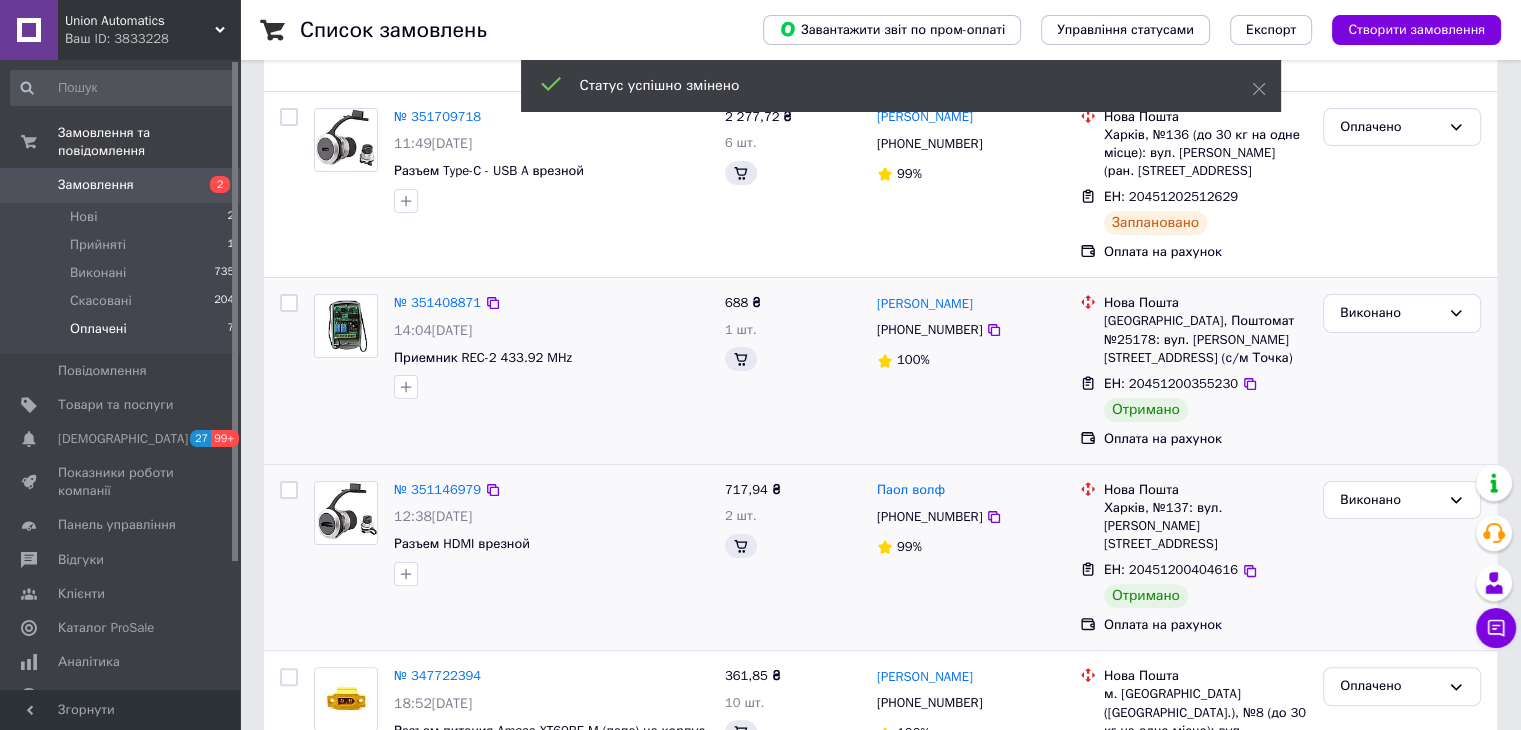 scroll, scrollTop: 400, scrollLeft: 0, axis: vertical 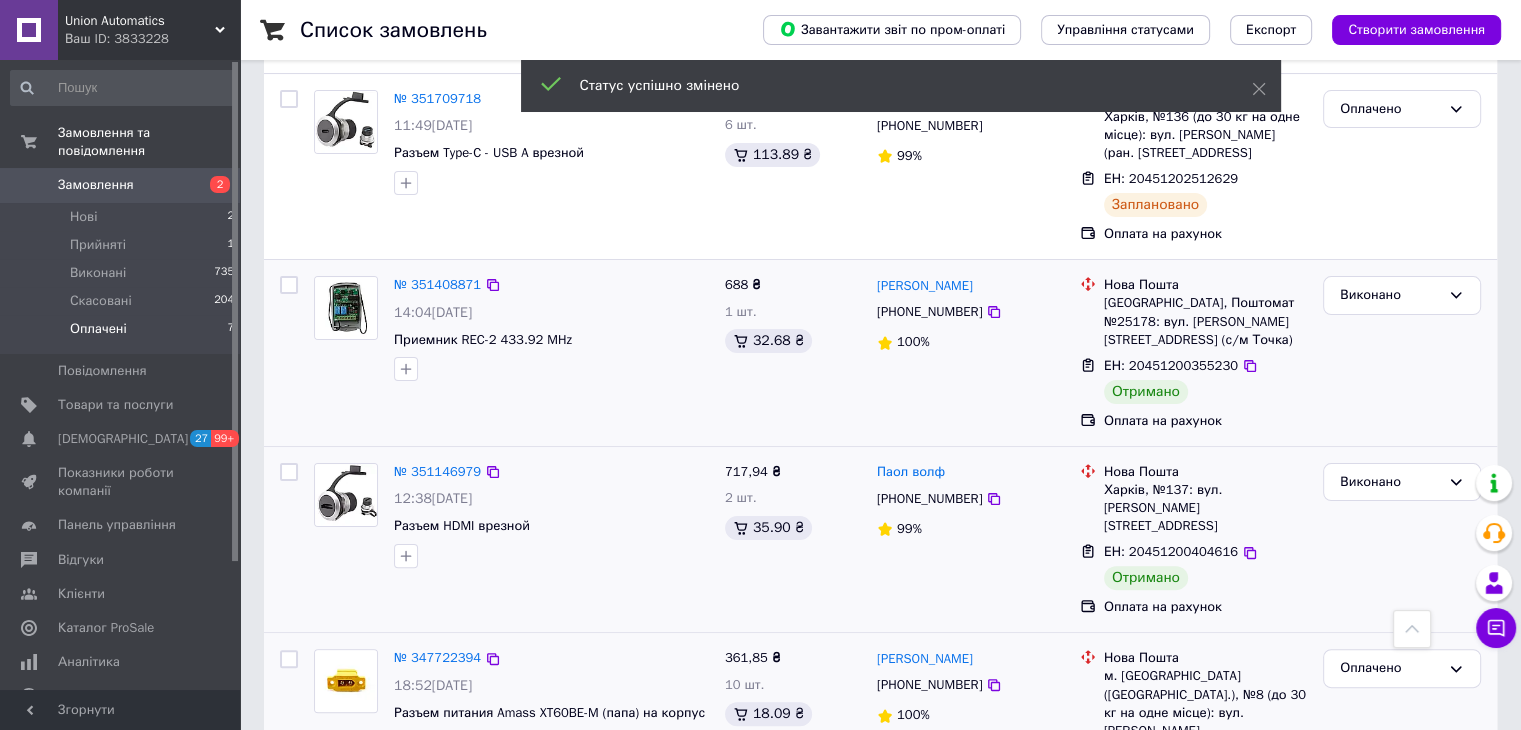 click on "Оплачено" at bounding box center (1402, 744) 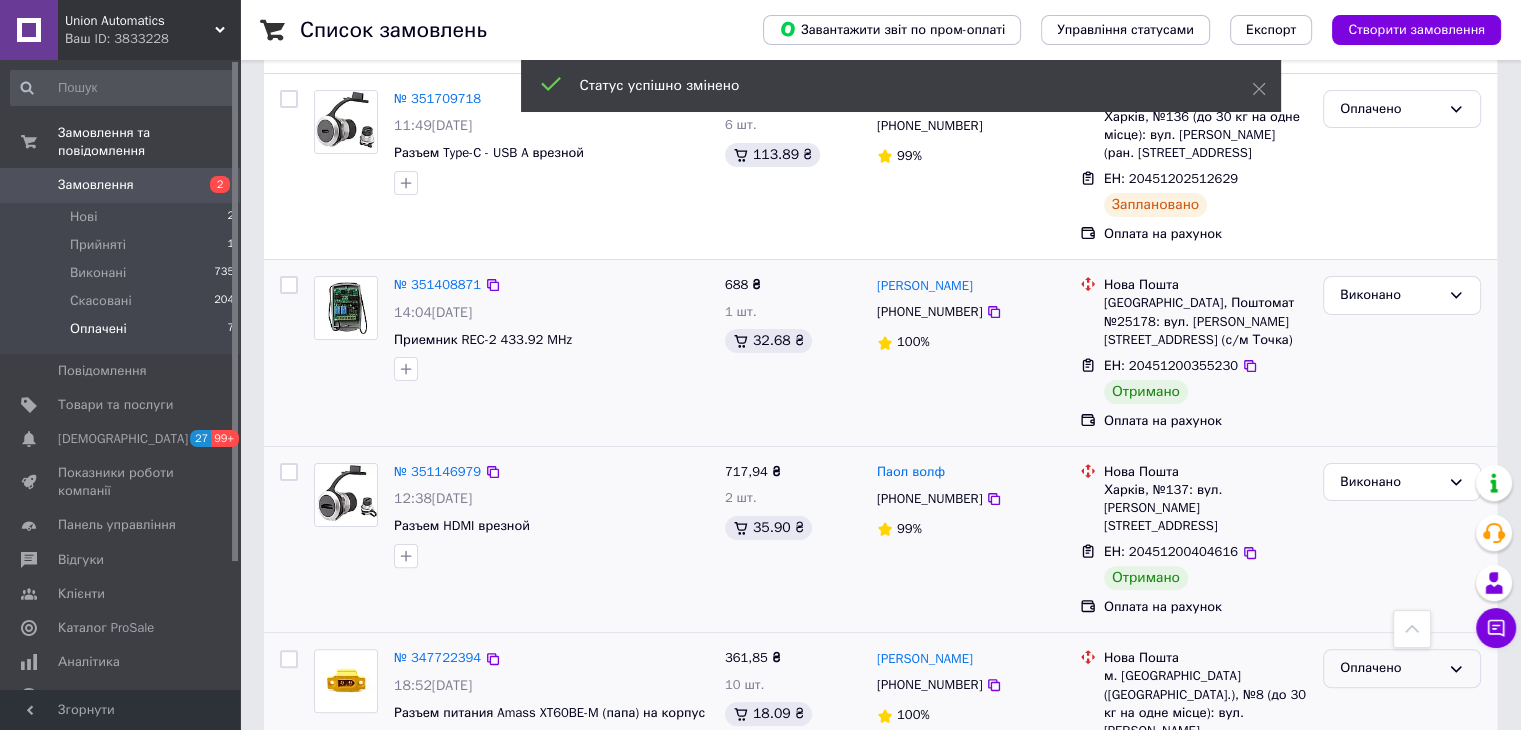 click on "Оплачено" at bounding box center [1390, 668] 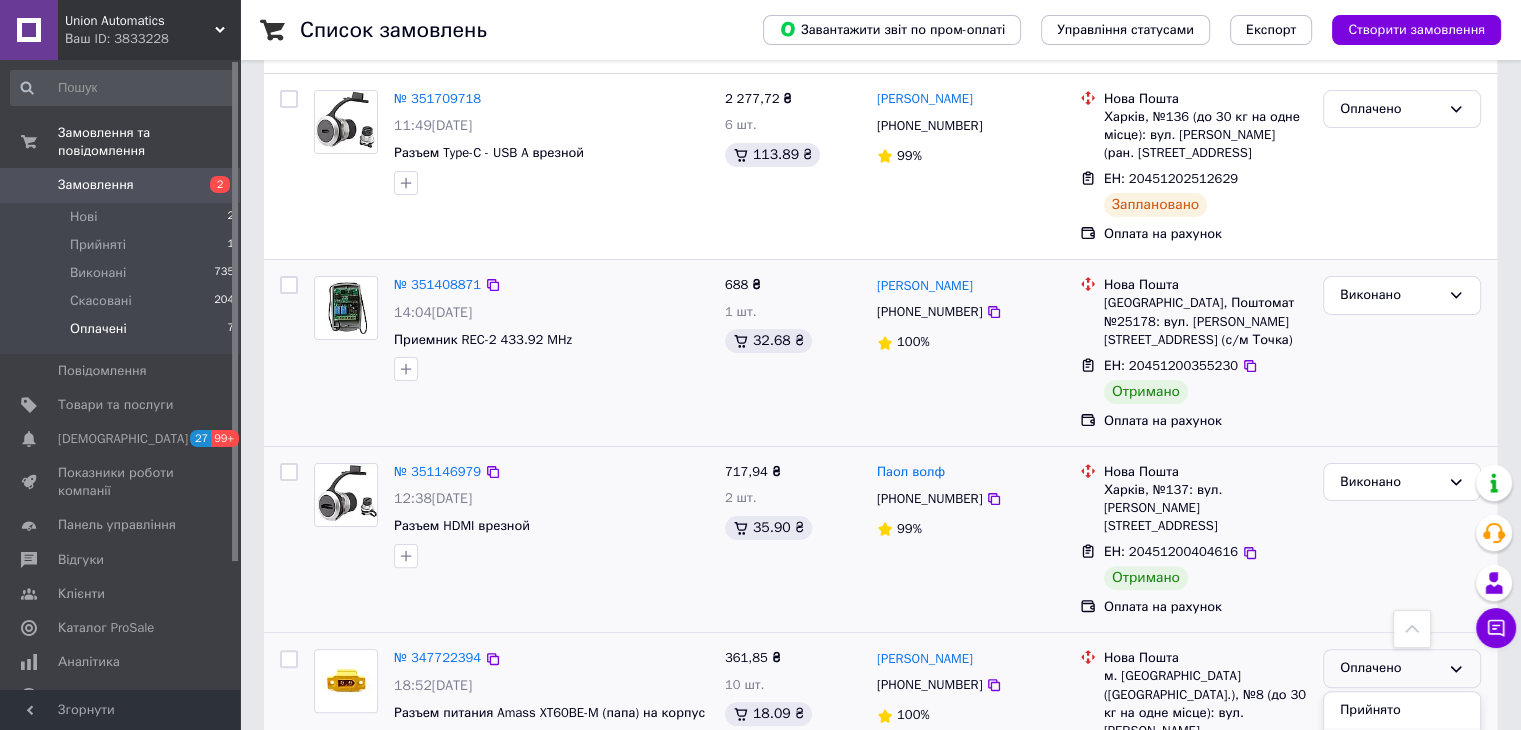 click on "Виконано" at bounding box center (1402, 746) 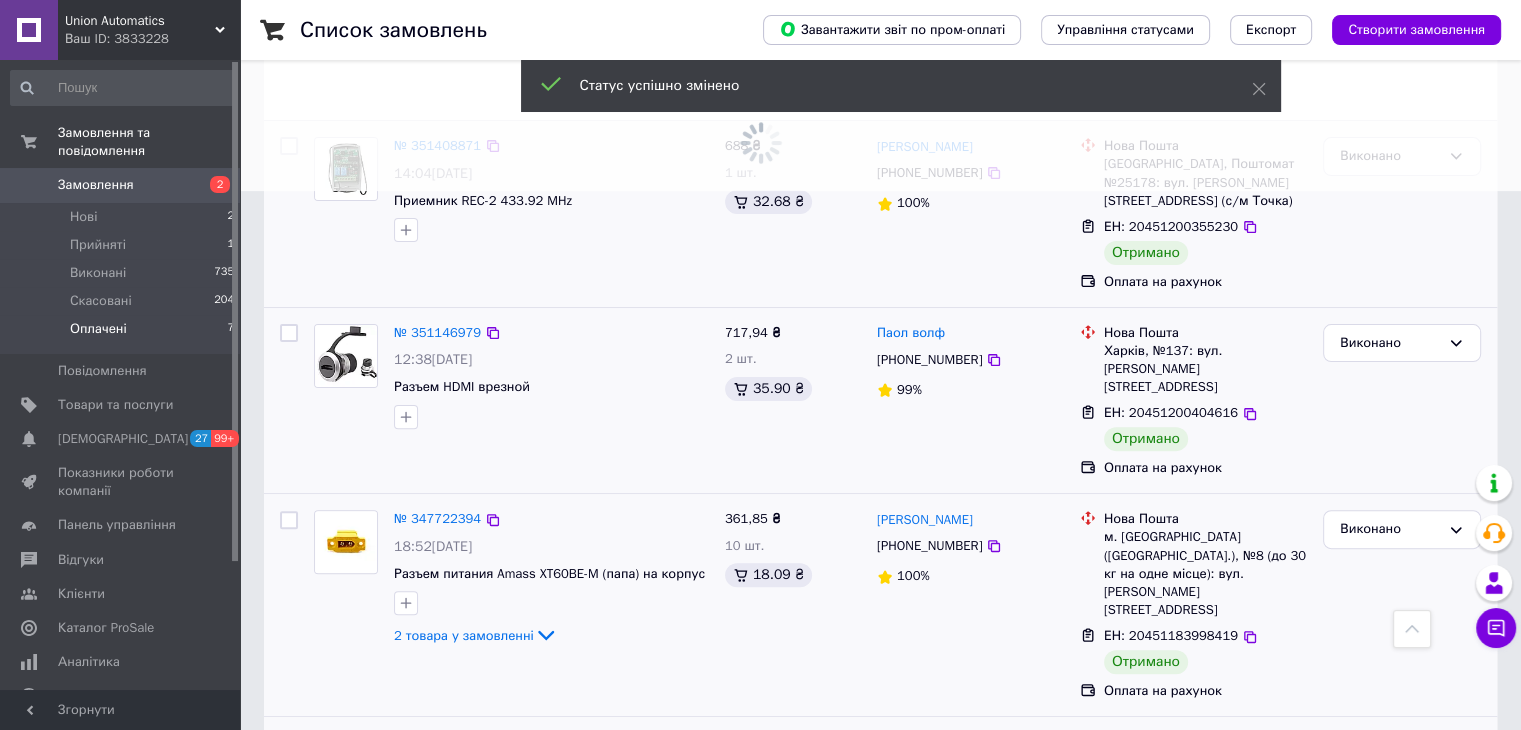 scroll, scrollTop: 700, scrollLeft: 0, axis: vertical 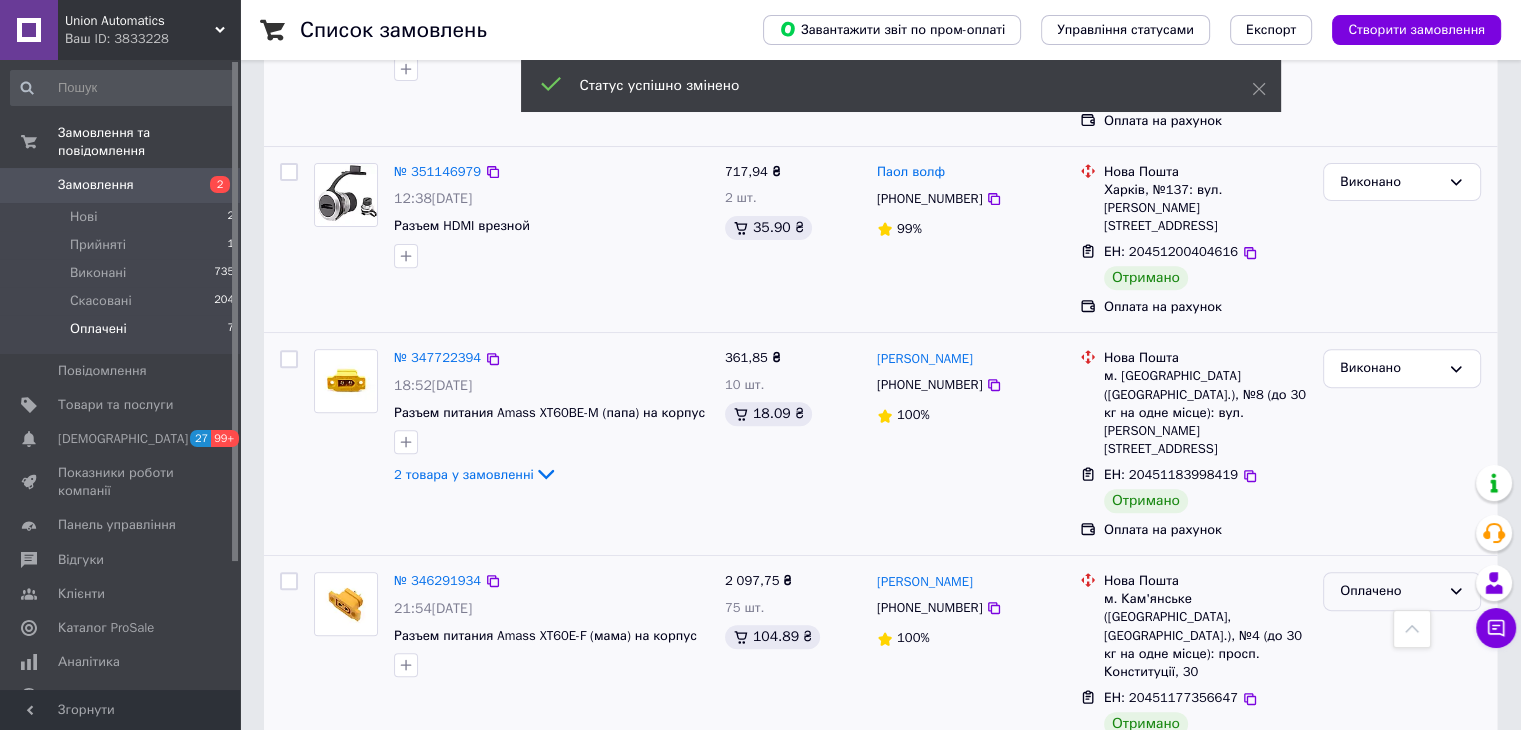 click on "Оплачено" at bounding box center [1390, 591] 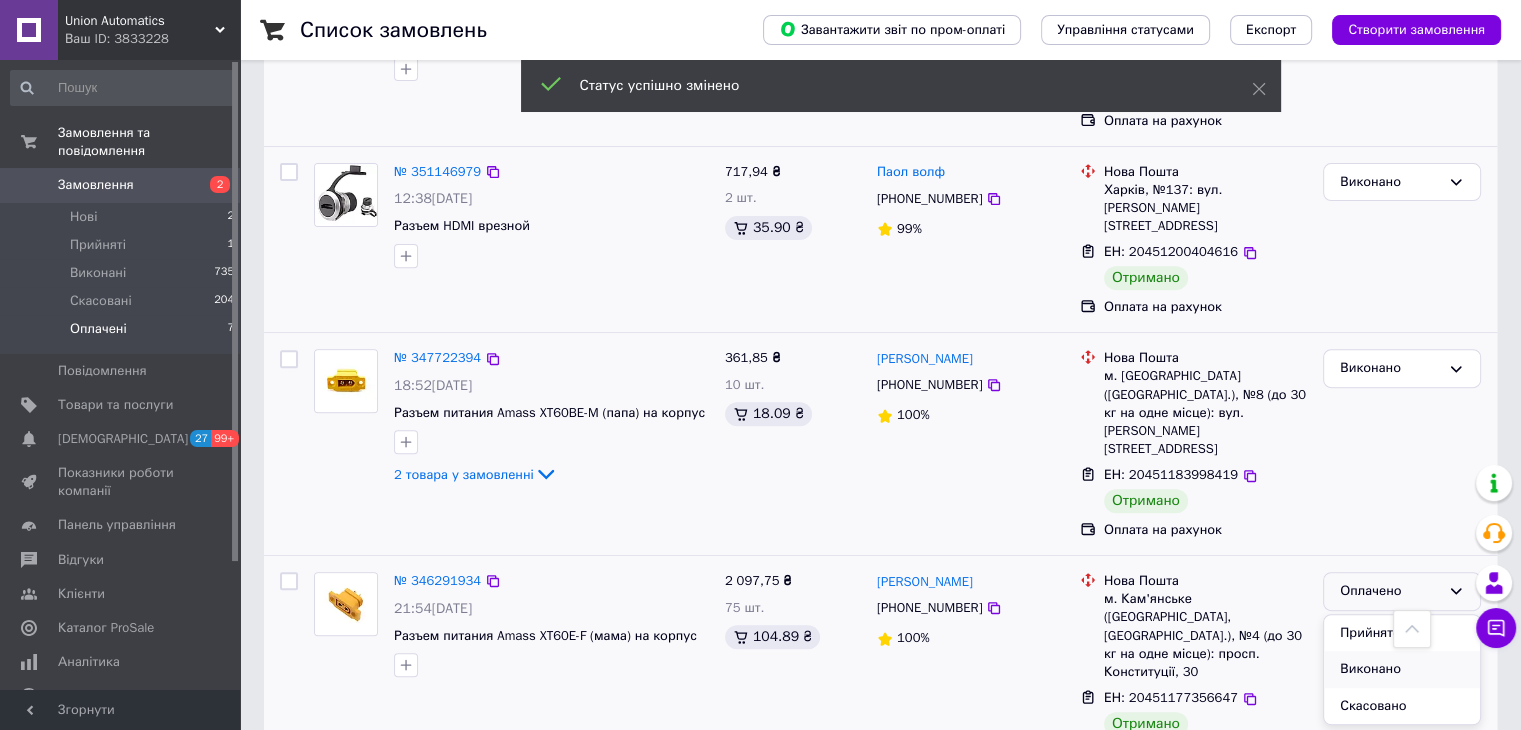 click on "Виконано" at bounding box center [1402, 669] 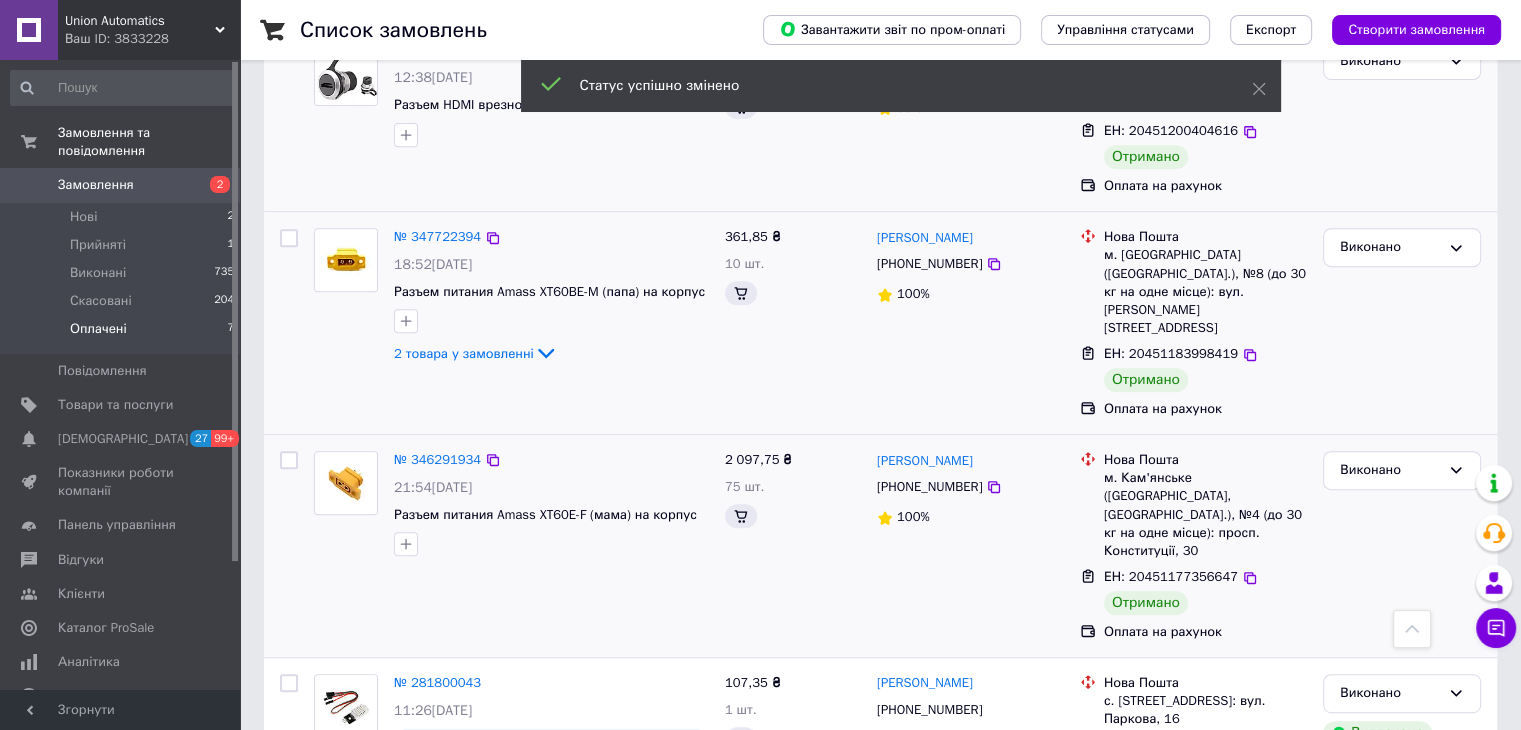scroll, scrollTop: 848, scrollLeft: 0, axis: vertical 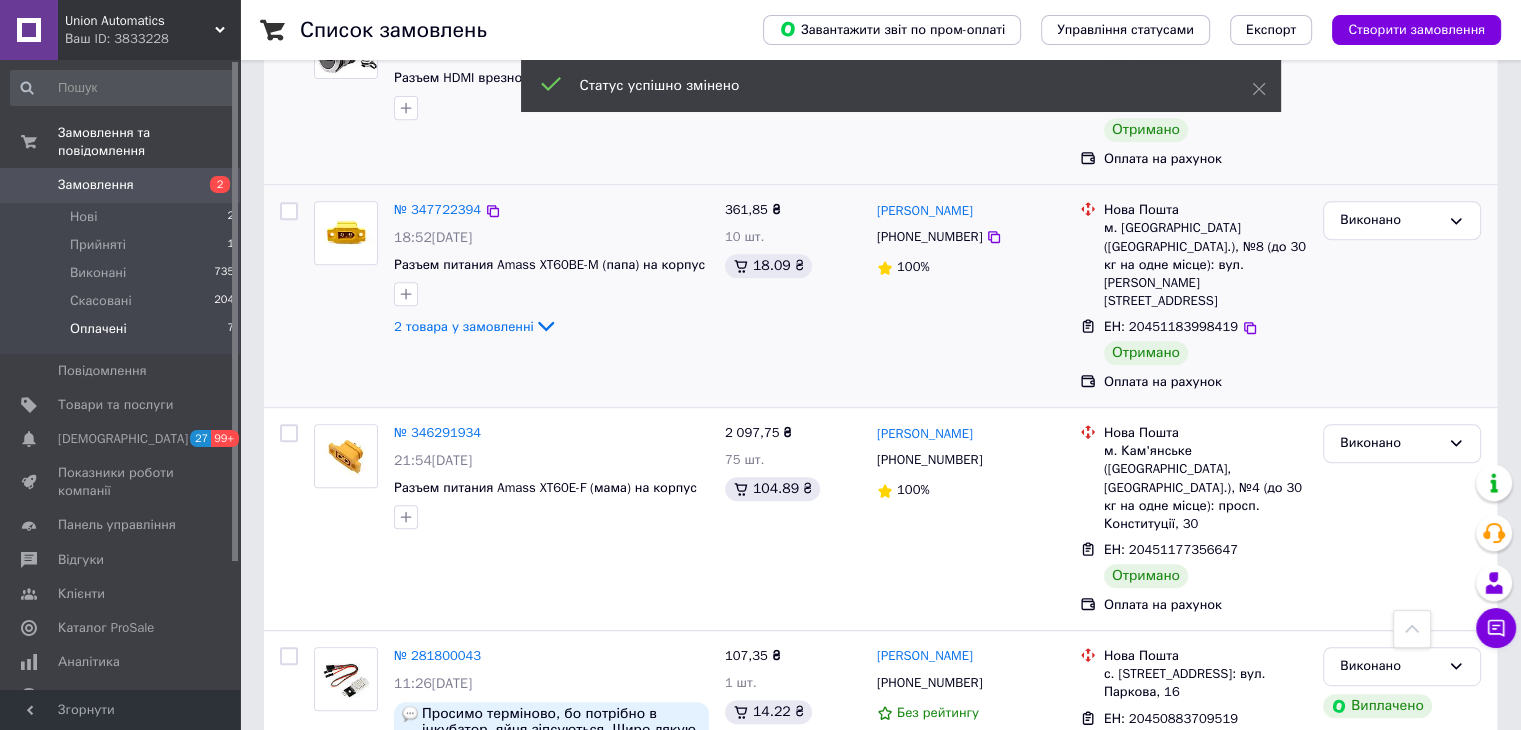 click on "Замовлення" at bounding box center [96, 185] 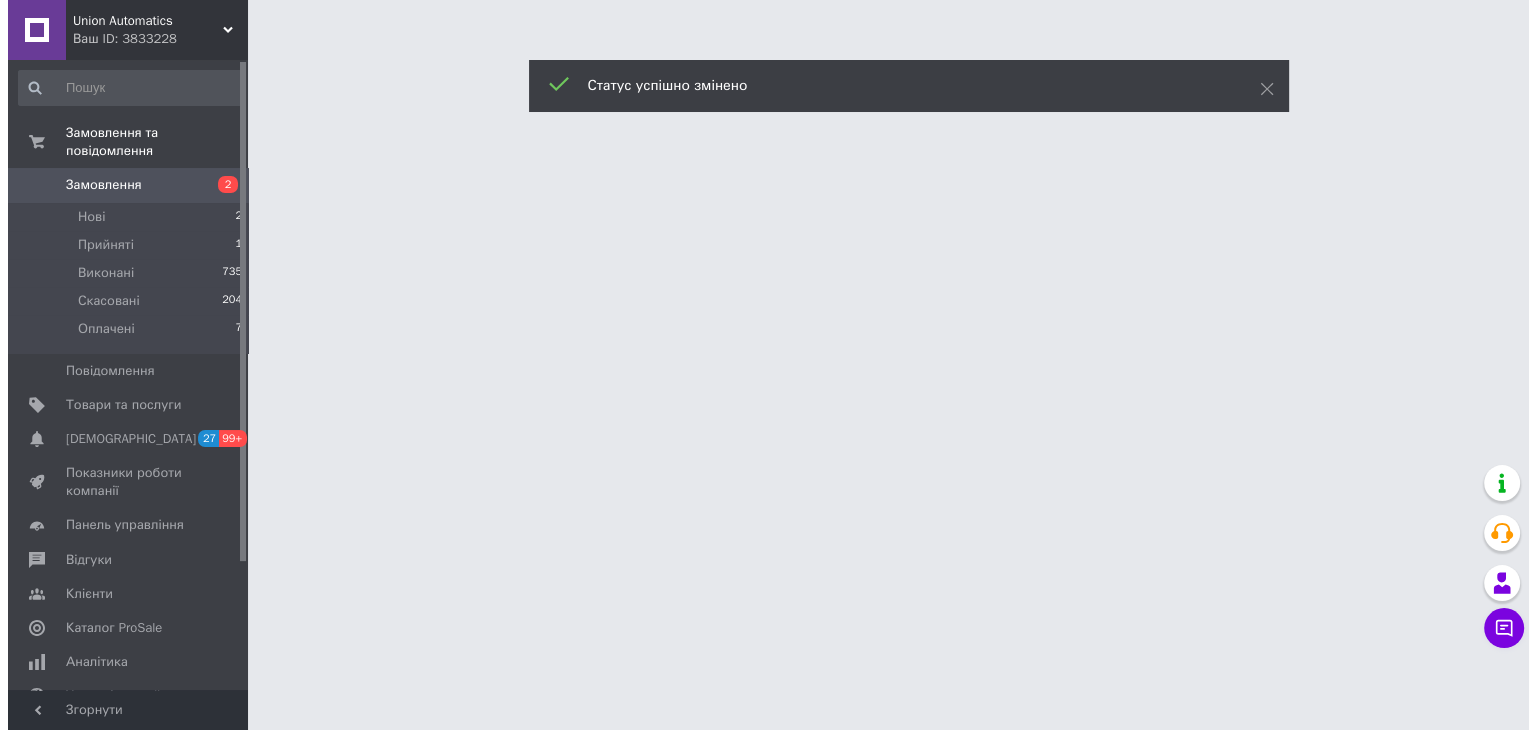 scroll, scrollTop: 0, scrollLeft: 0, axis: both 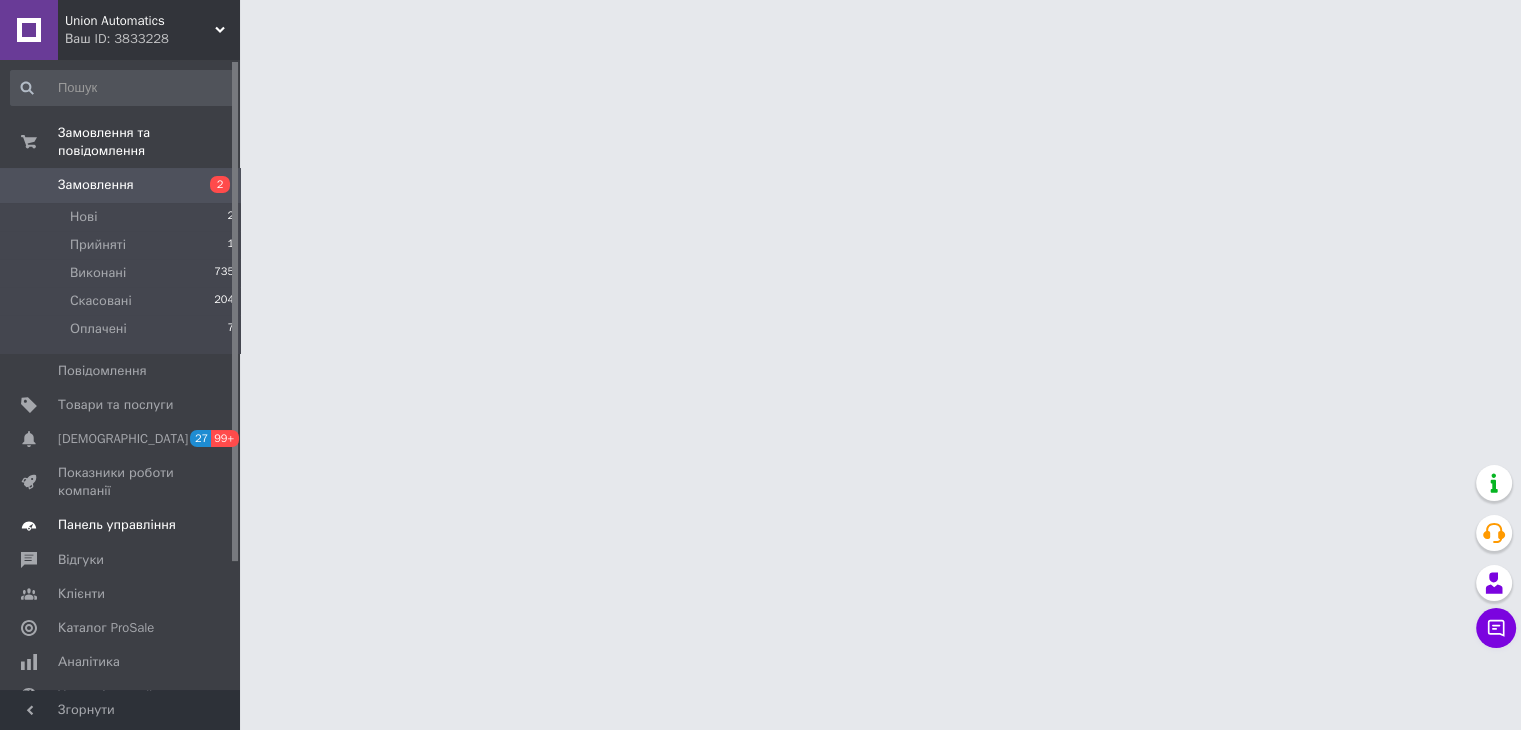 click on "Панель управління" at bounding box center (117, 525) 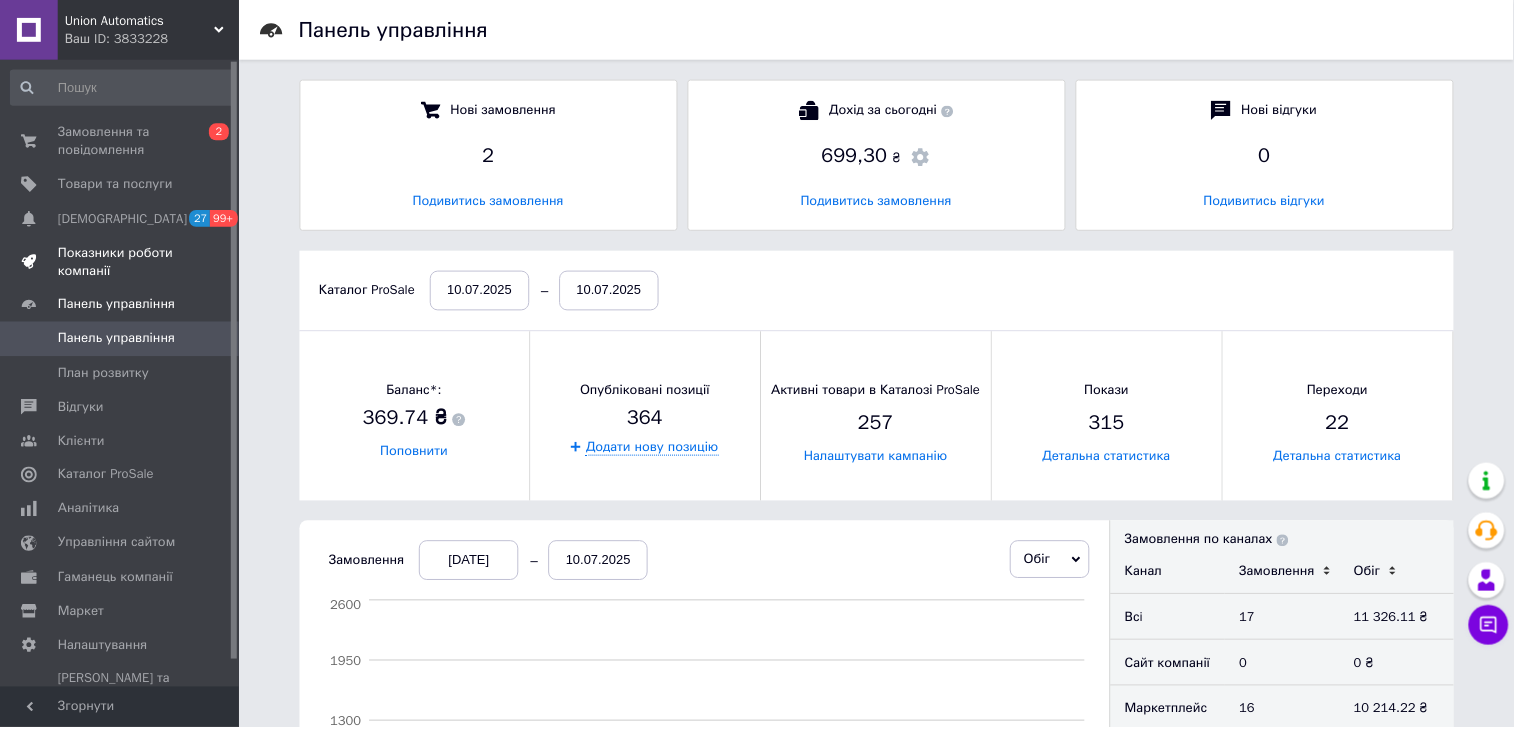 click on "Показники роботи компанії" at bounding box center (121, 263) 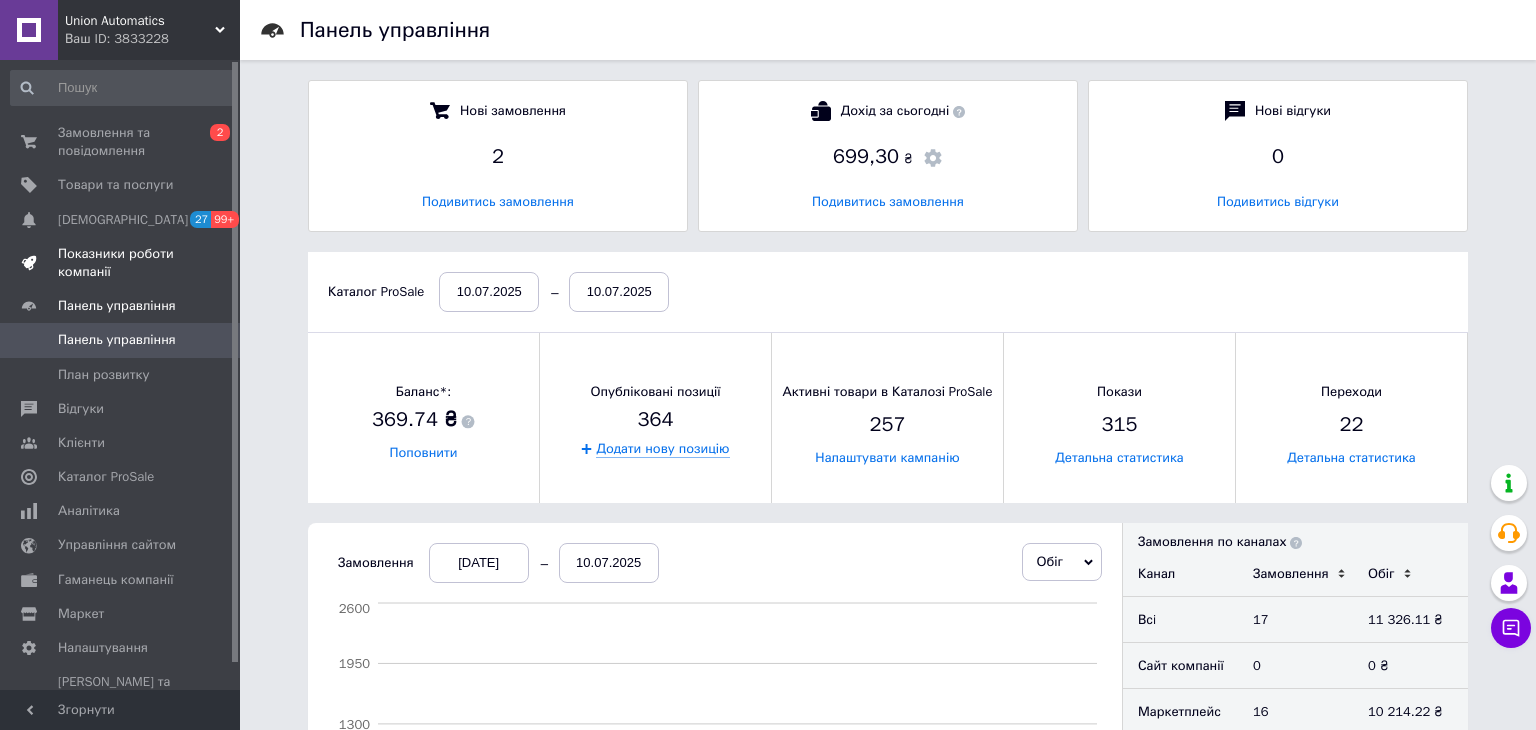 scroll, scrollTop: 0, scrollLeft: 0, axis: both 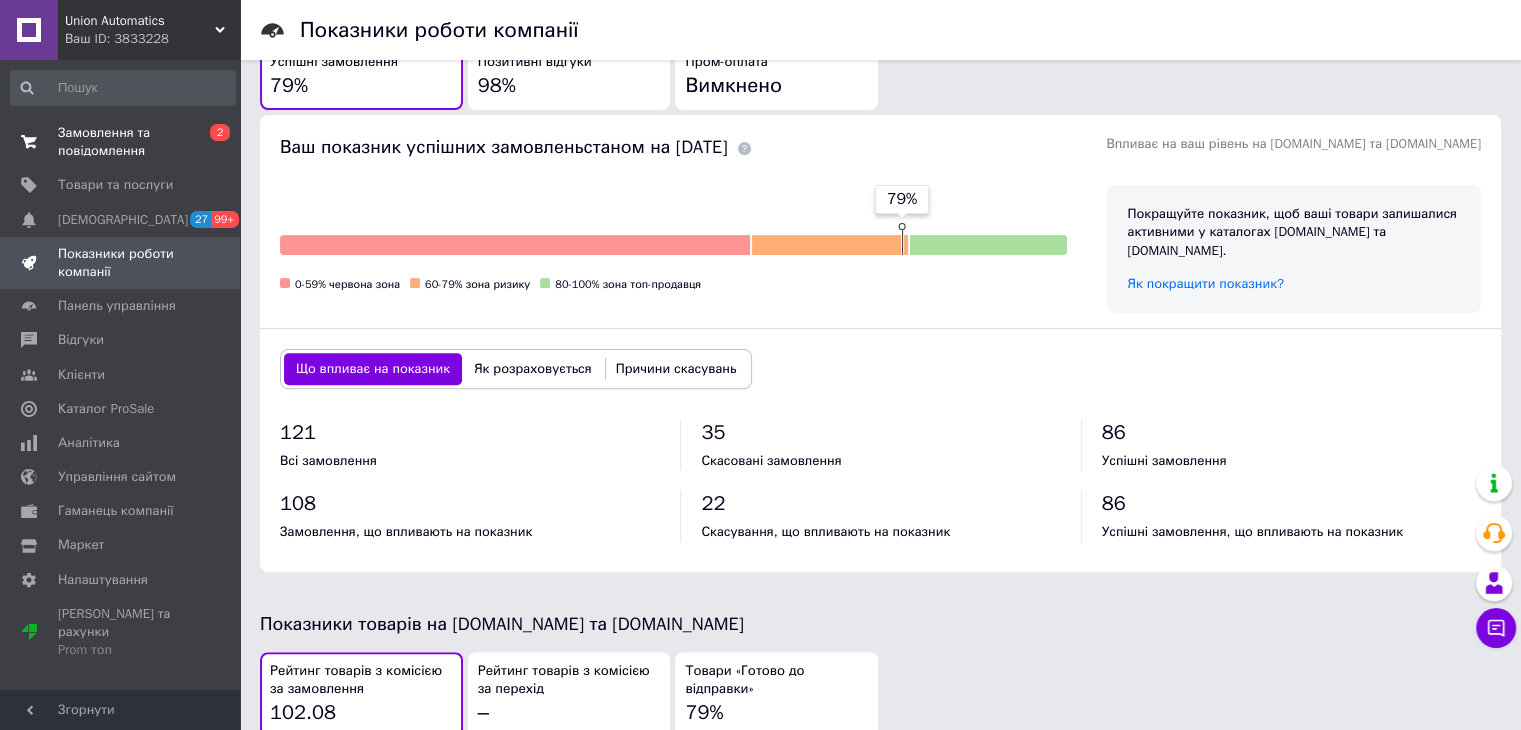click on "Замовлення та повідомлення" at bounding box center [121, 142] 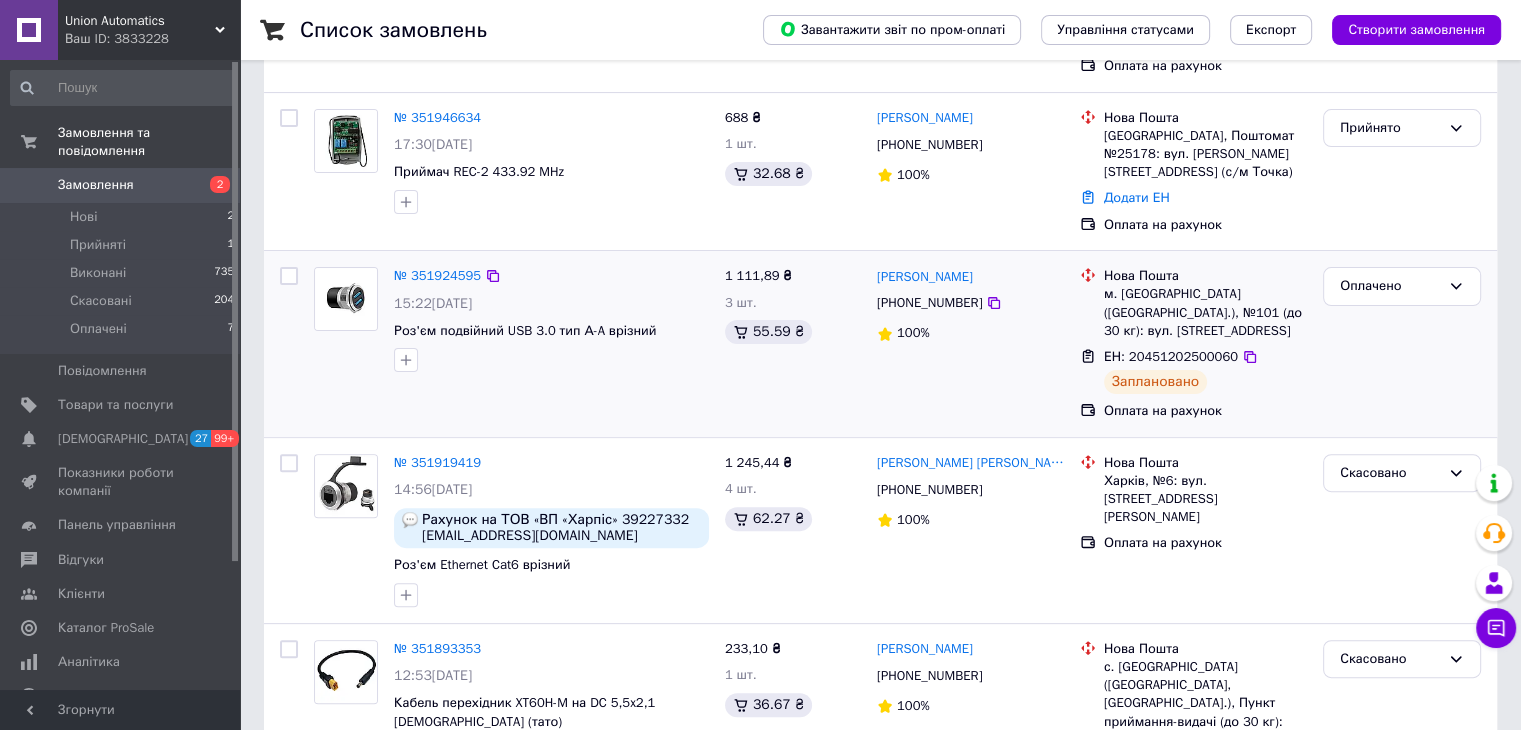 scroll, scrollTop: 600, scrollLeft: 0, axis: vertical 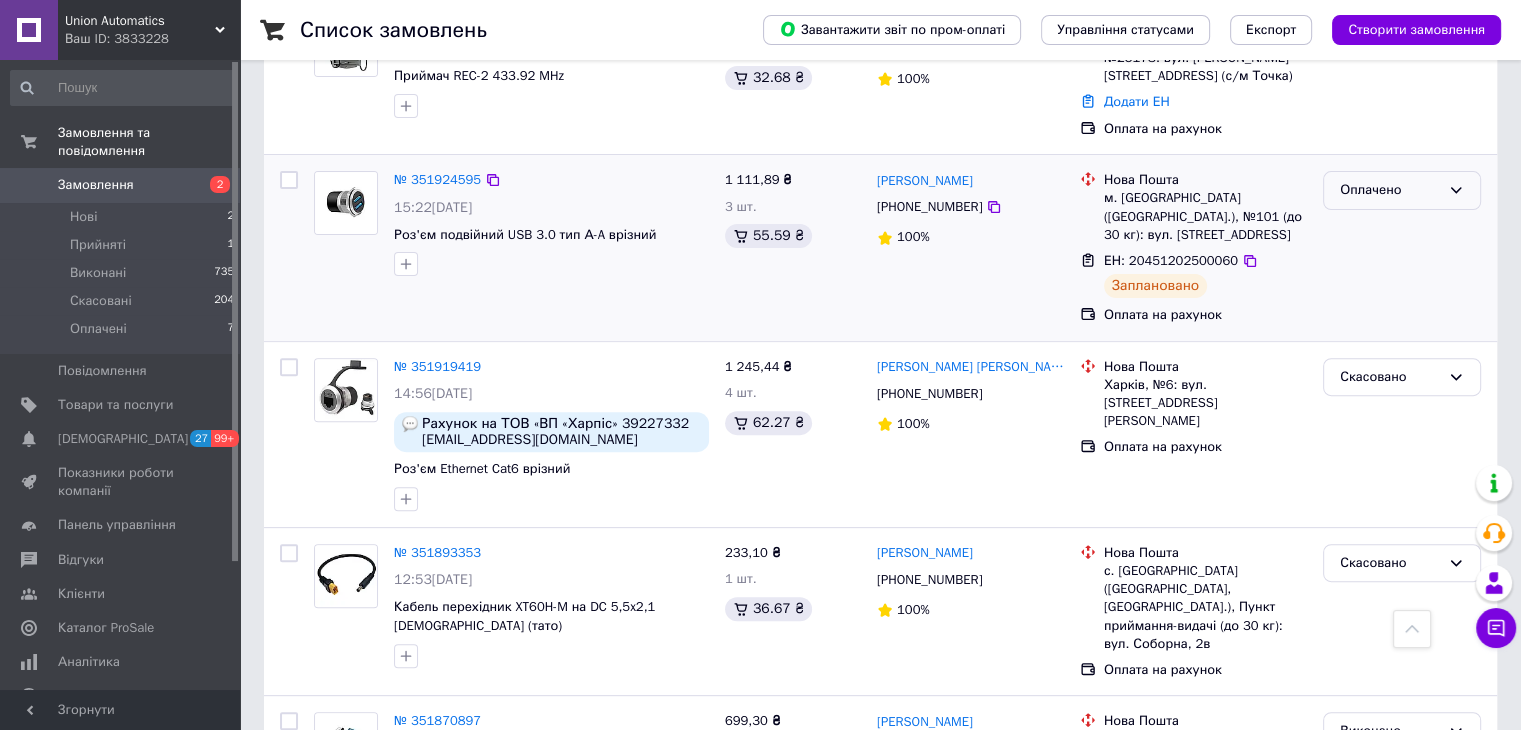 click on "Оплачено" at bounding box center (1402, 190) 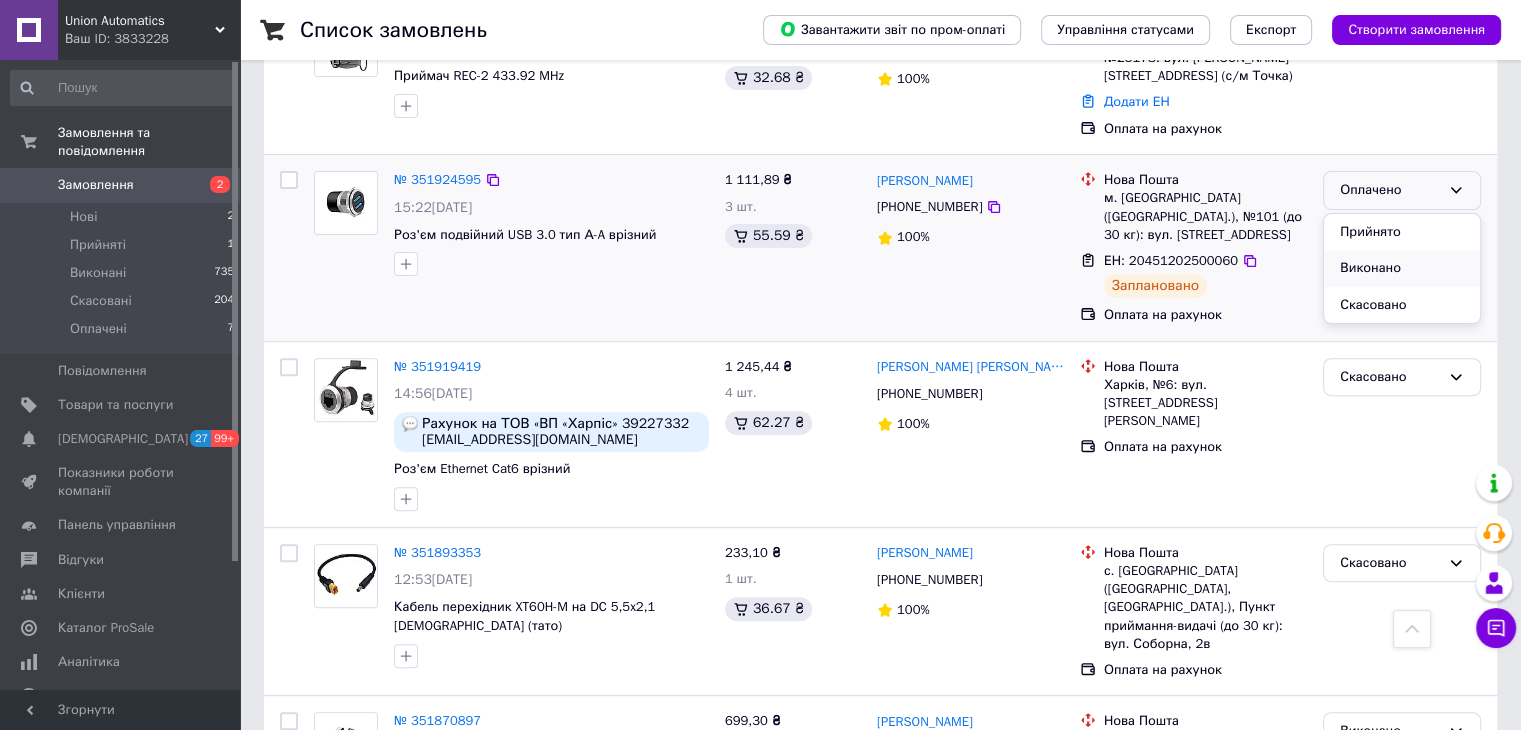 click on "Виконано" at bounding box center [1402, 268] 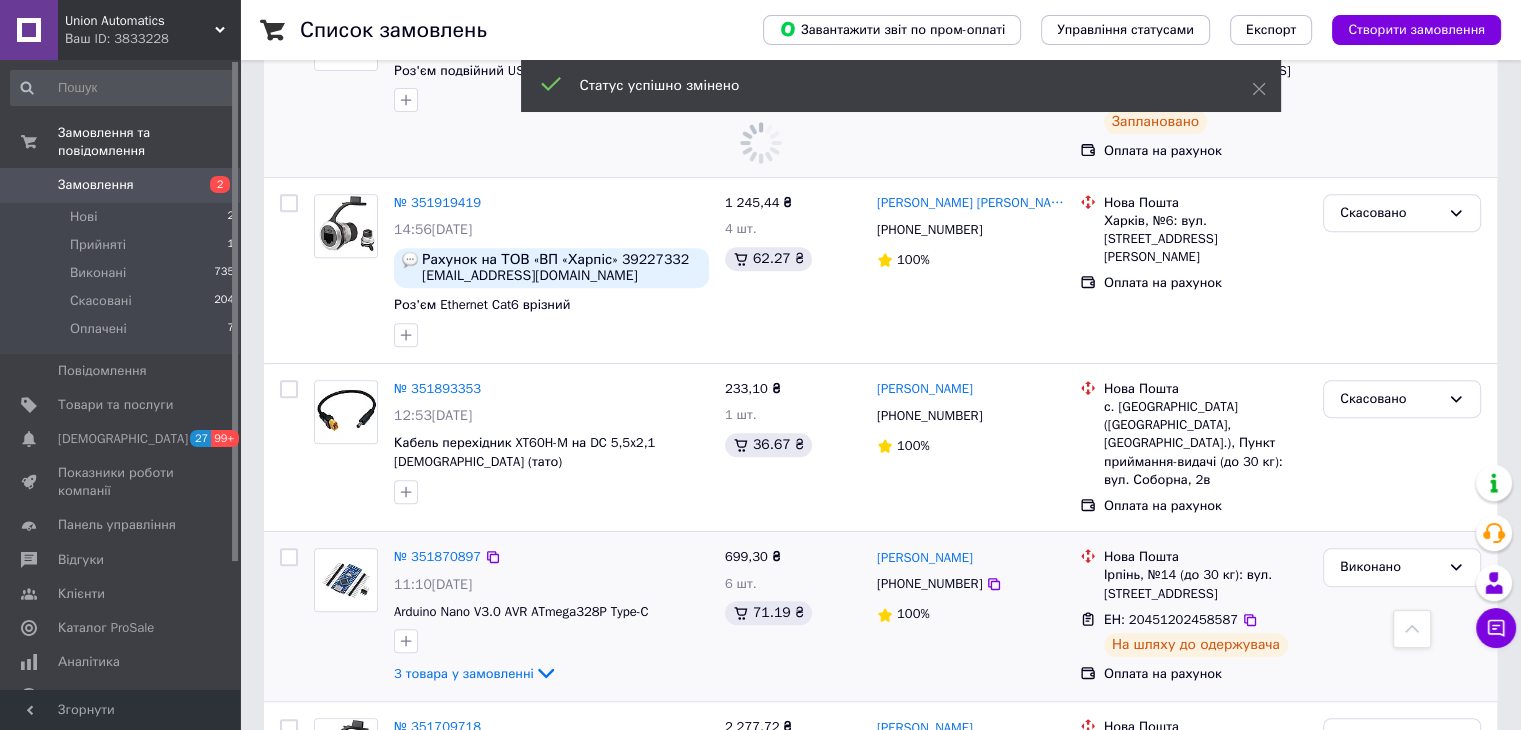 scroll, scrollTop: 800, scrollLeft: 0, axis: vertical 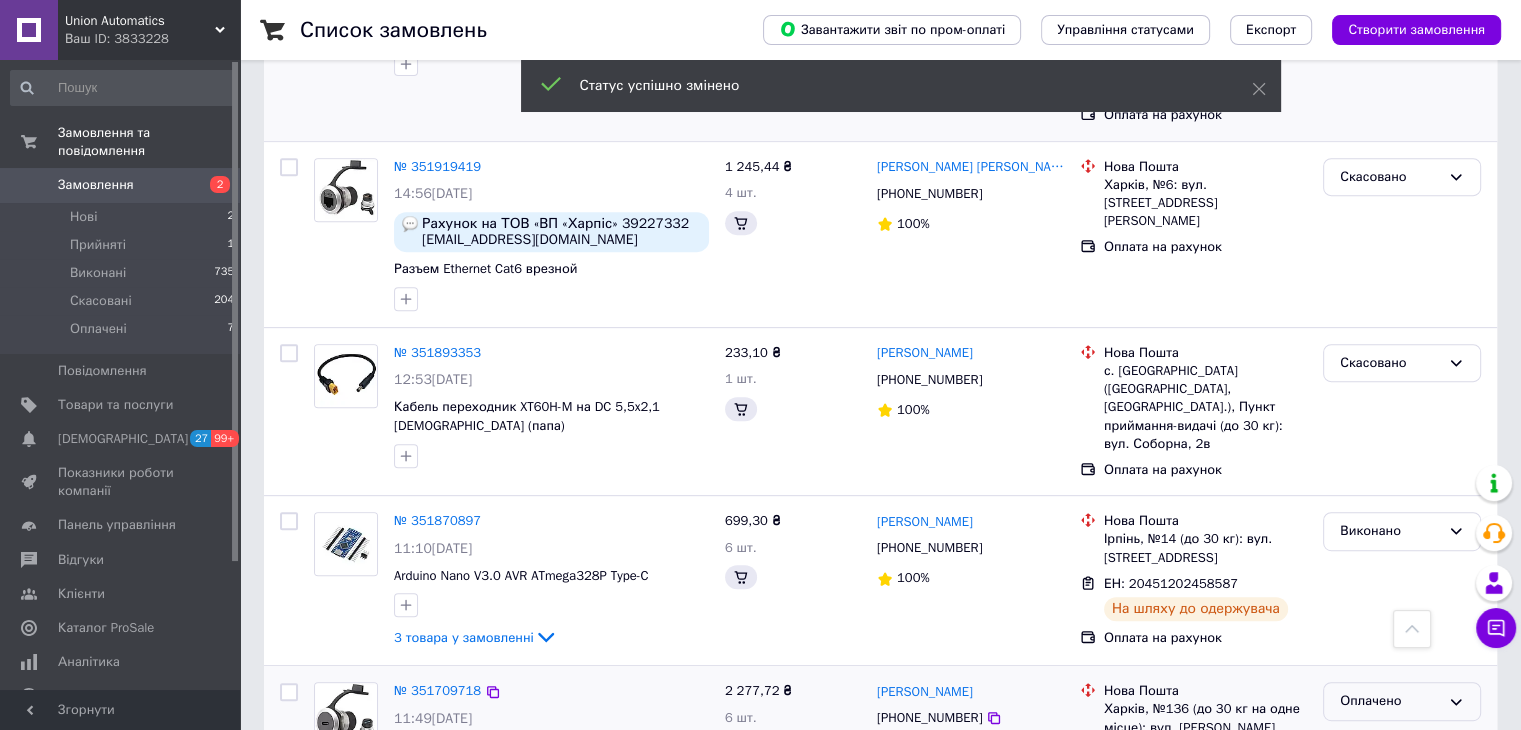 click on "Оплачено" at bounding box center (1390, 701) 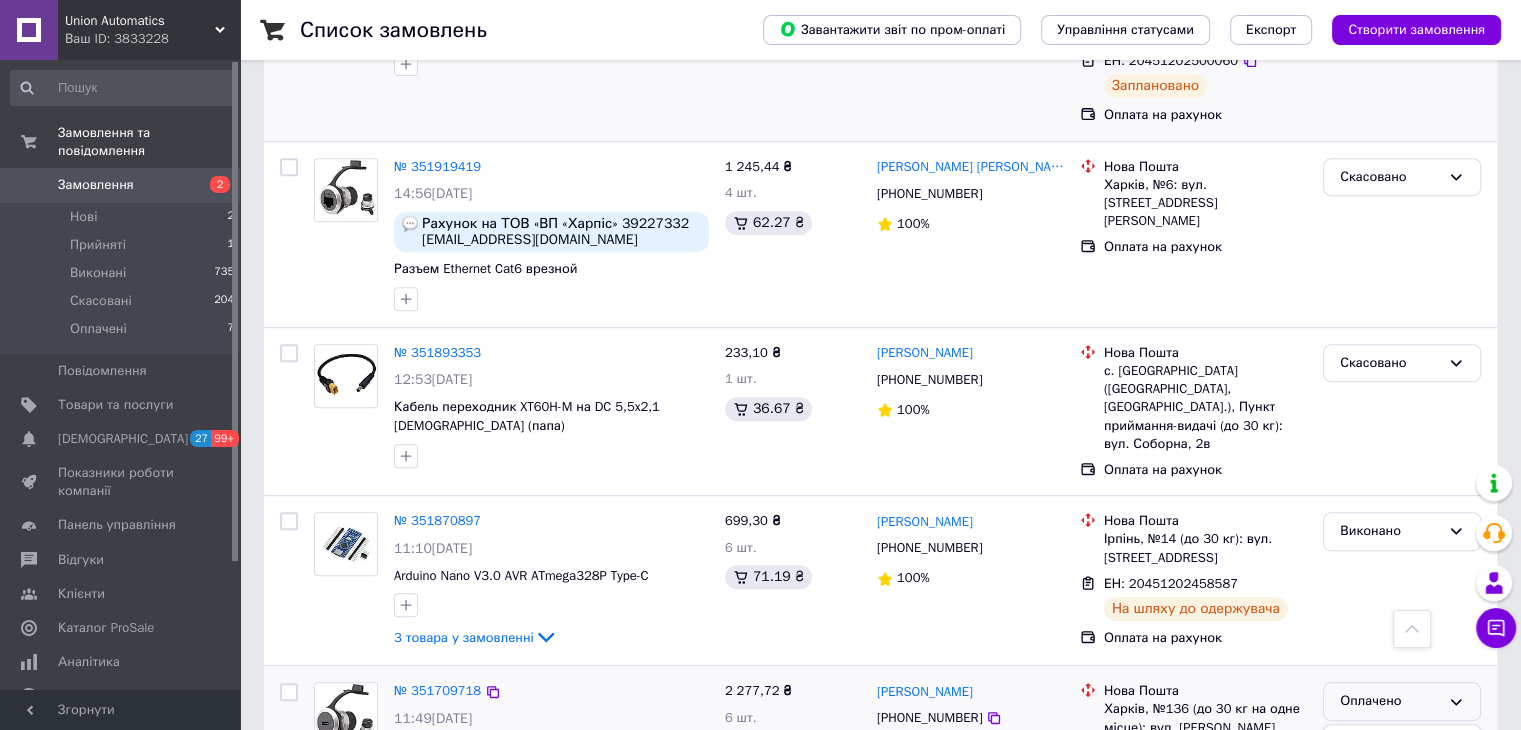 click on "Виконано" at bounding box center (1402, 779) 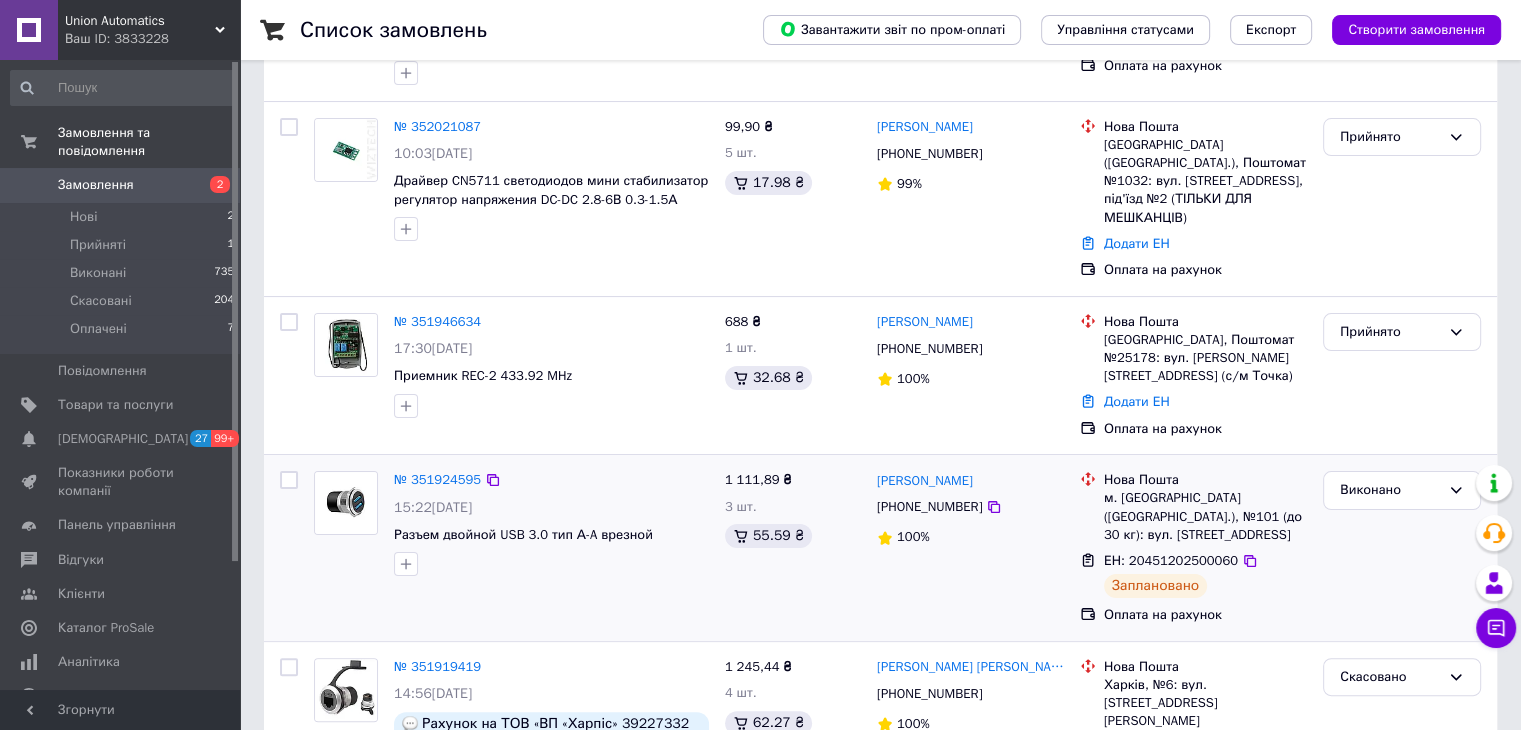scroll, scrollTop: 0, scrollLeft: 0, axis: both 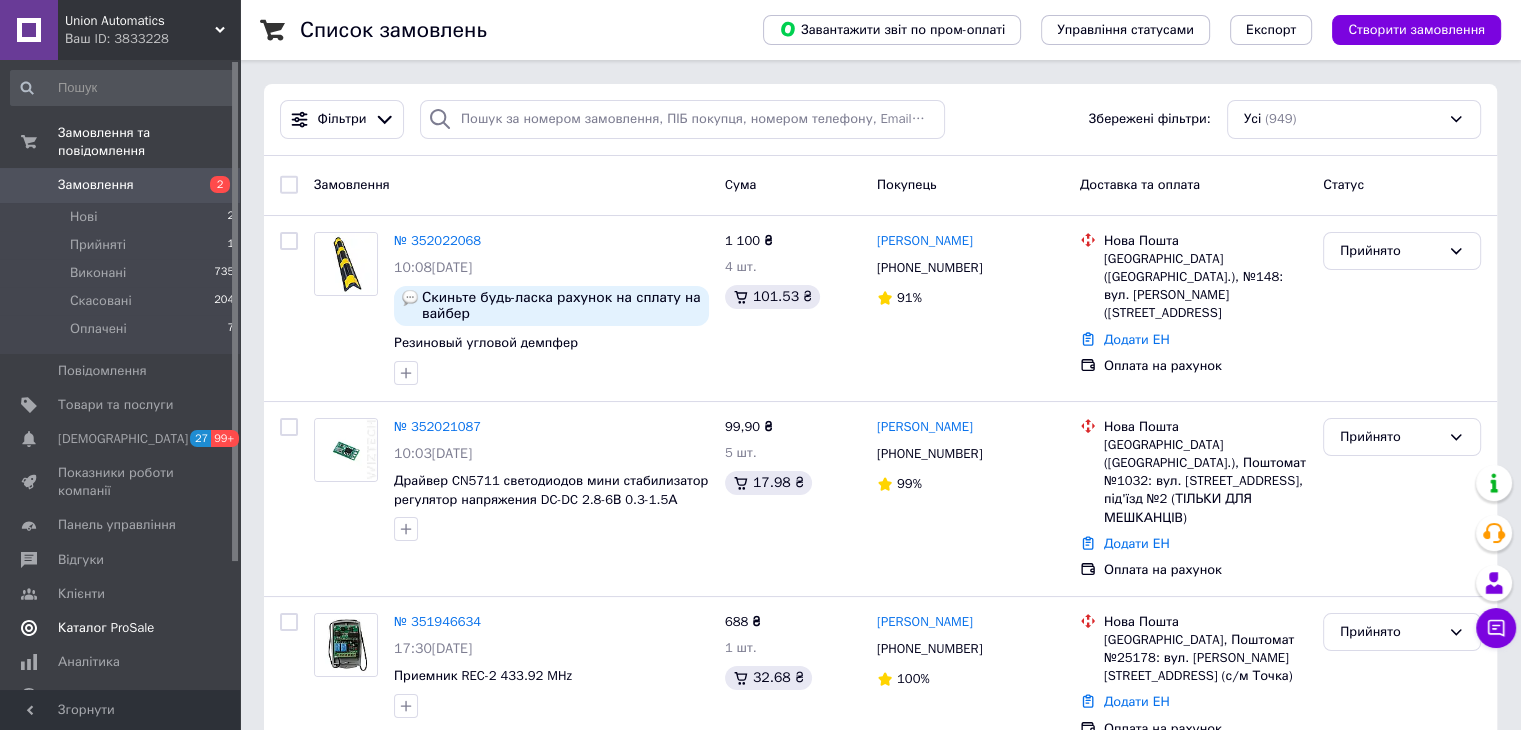 click on "Каталог ProSale" at bounding box center [106, 628] 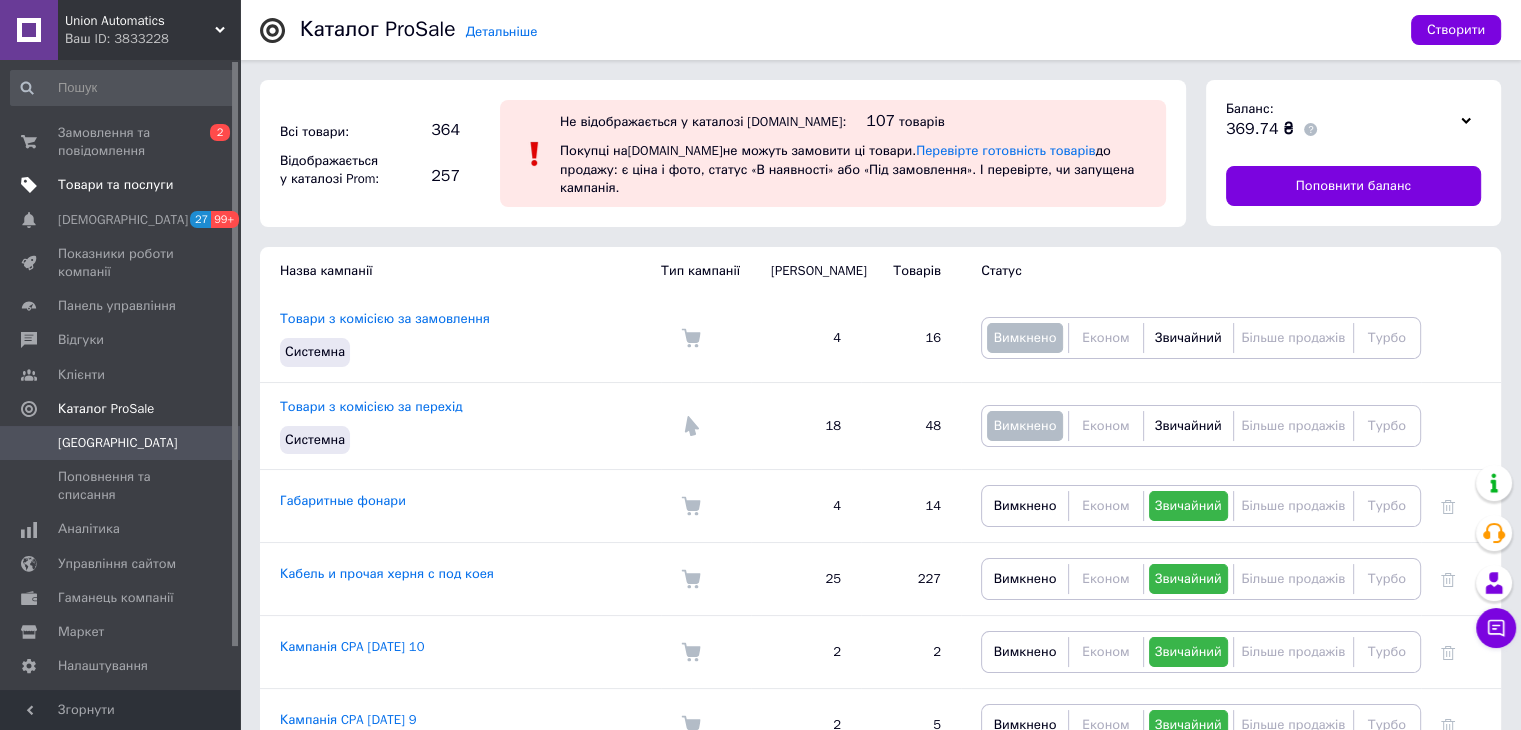 click on "Товари та послуги" at bounding box center (115, 185) 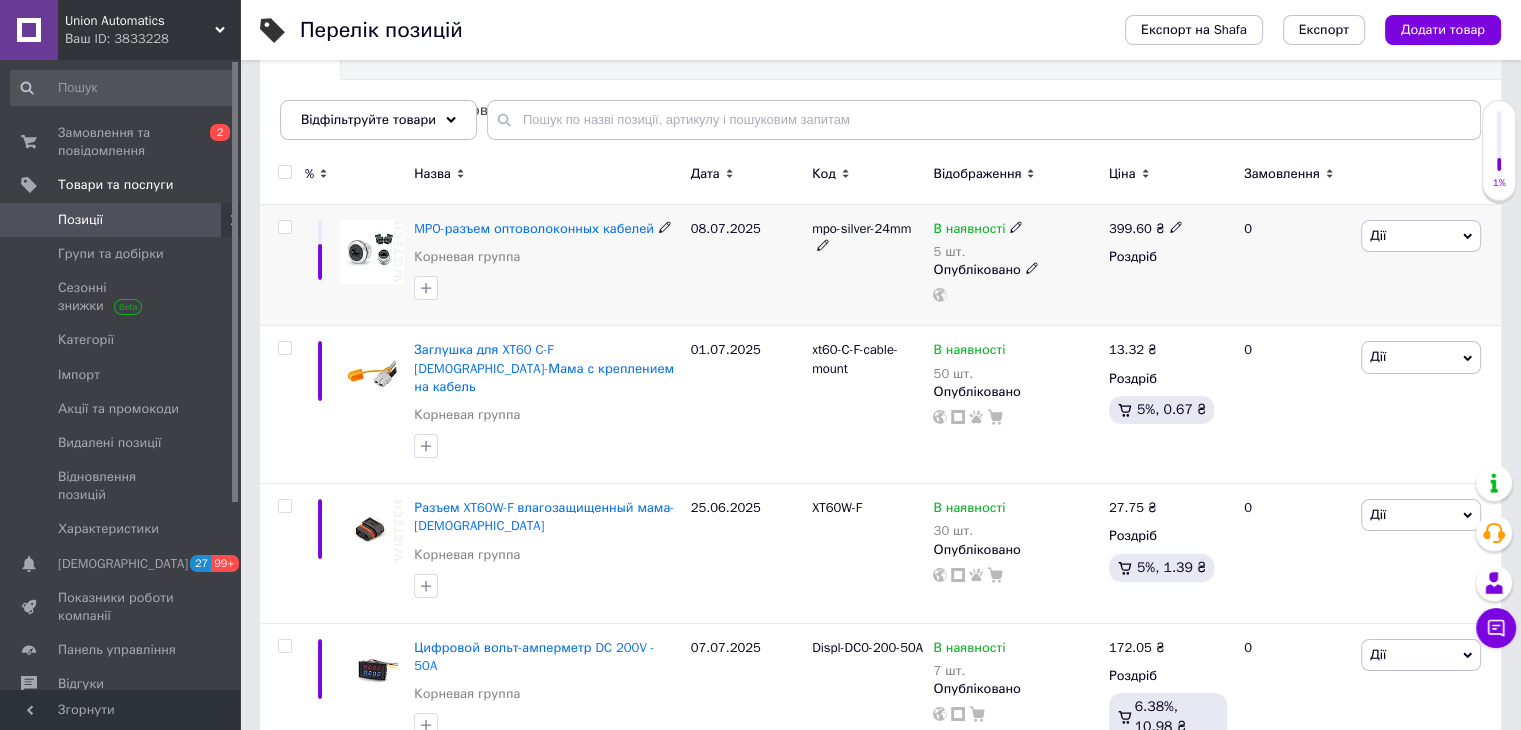 scroll, scrollTop: 200, scrollLeft: 0, axis: vertical 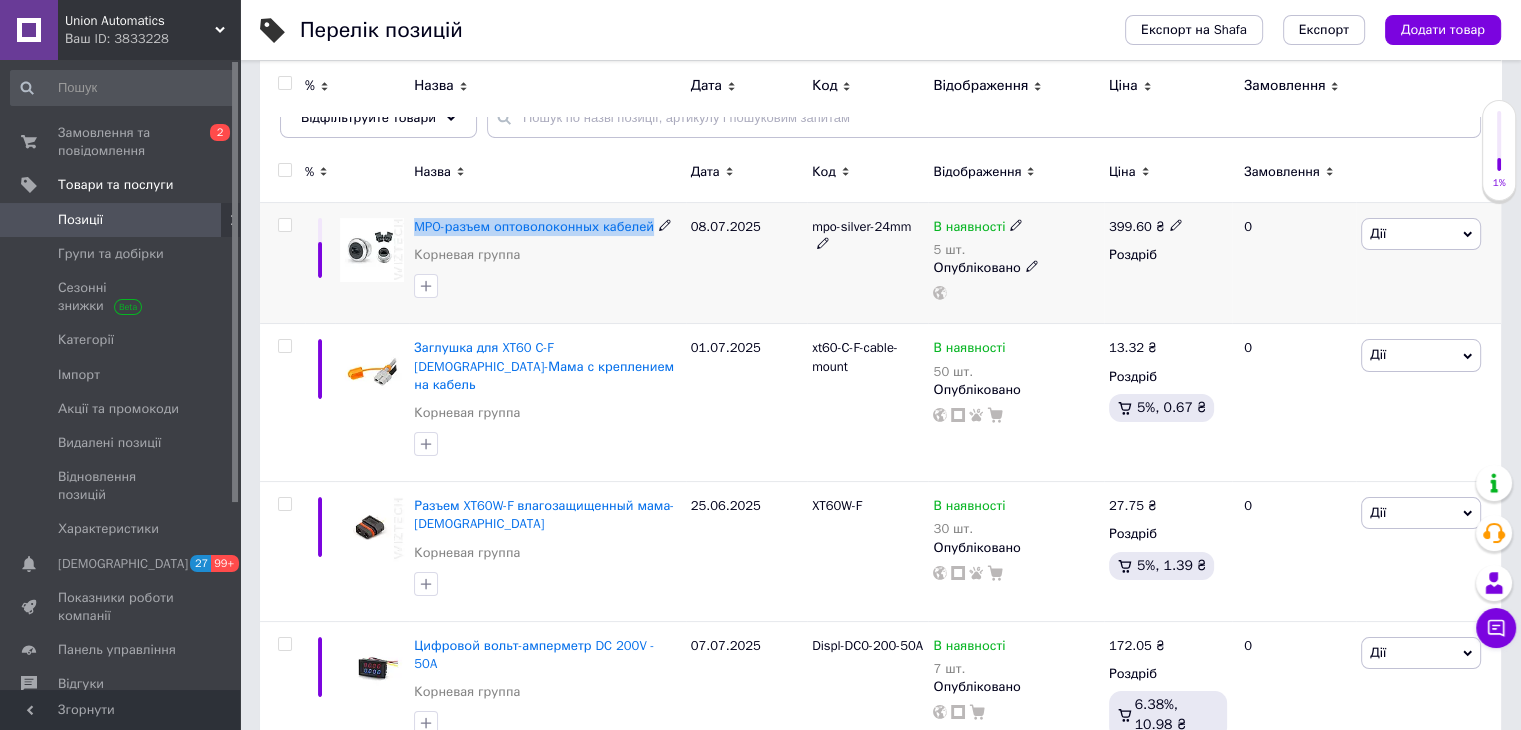 drag, startPoint x: 654, startPoint y: 225, endPoint x: 408, endPoint y: 224, distance: 246.00203 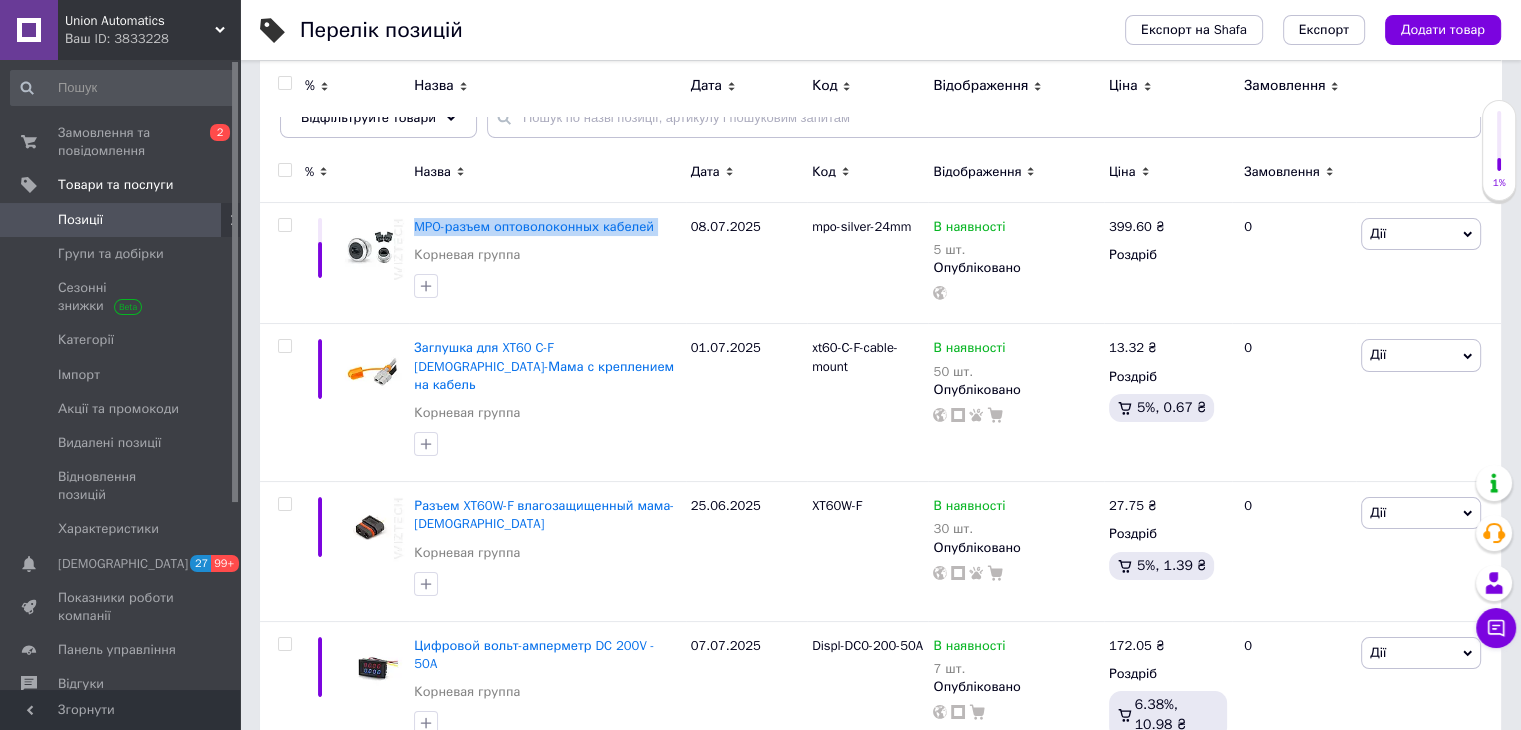 copy on "MPO-разъем оптоволоконных кабелей" 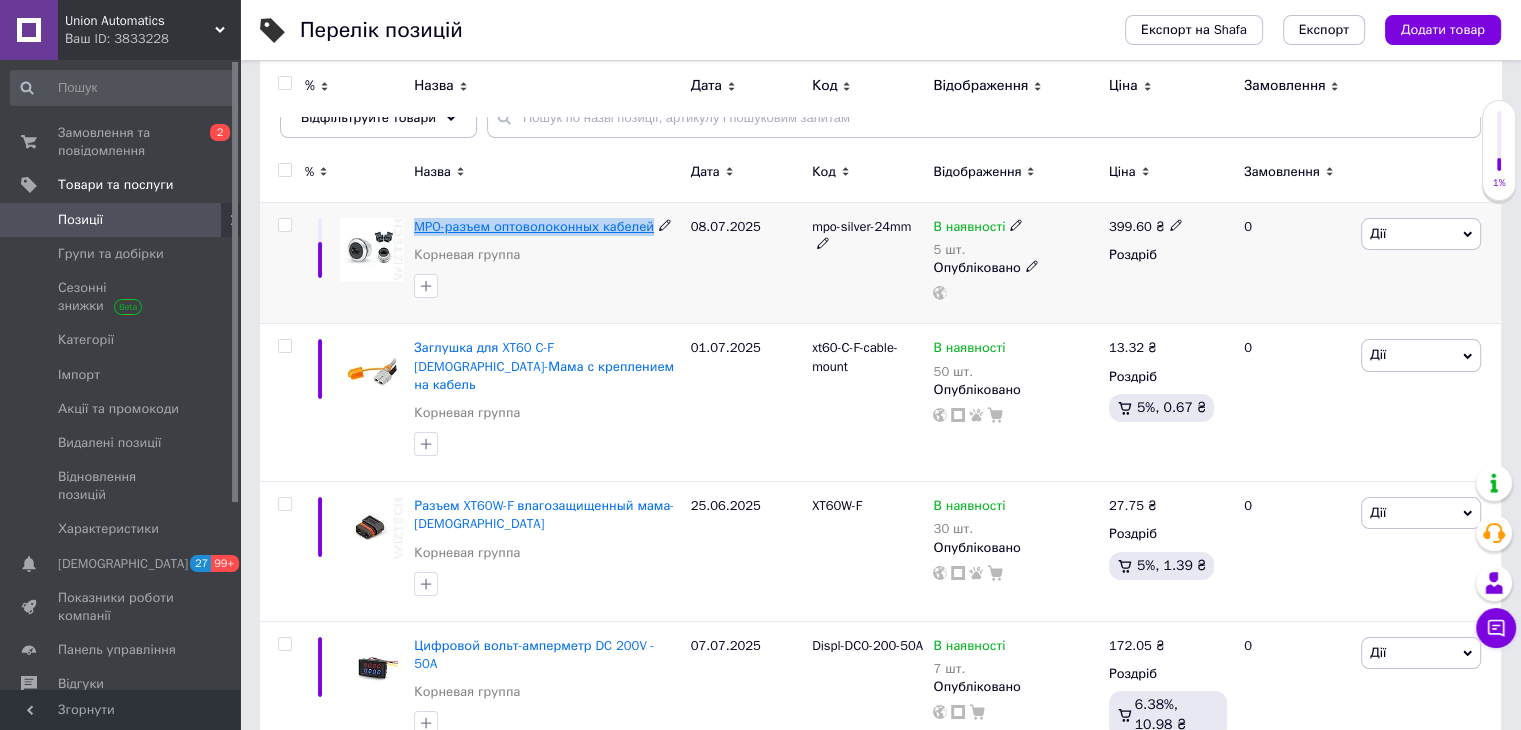 click on "MPO-разъем оптоволоконных кабелей" at bounding box center [534, 226] 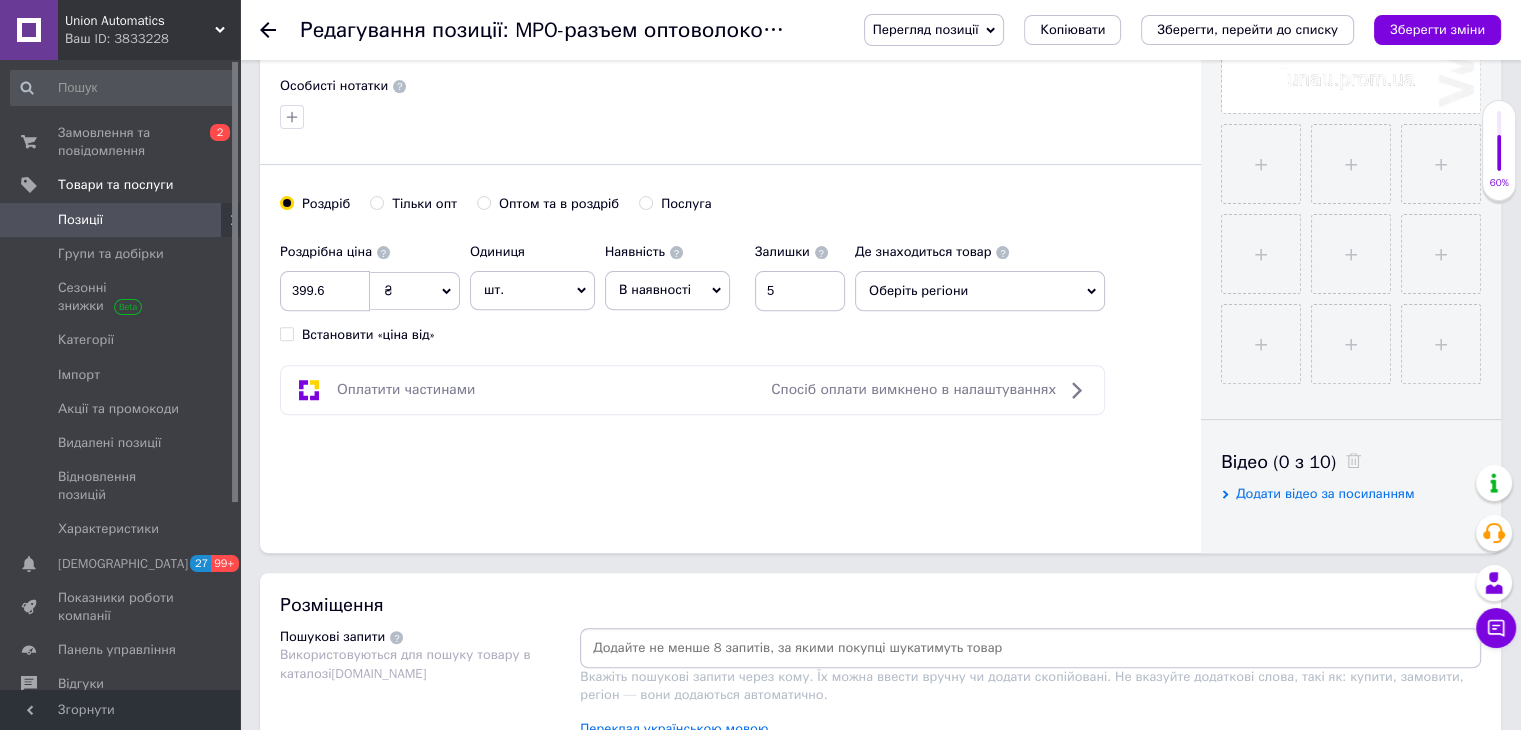 scroll, scrollTop: 700, scrollLeft: 0, axis: vertical 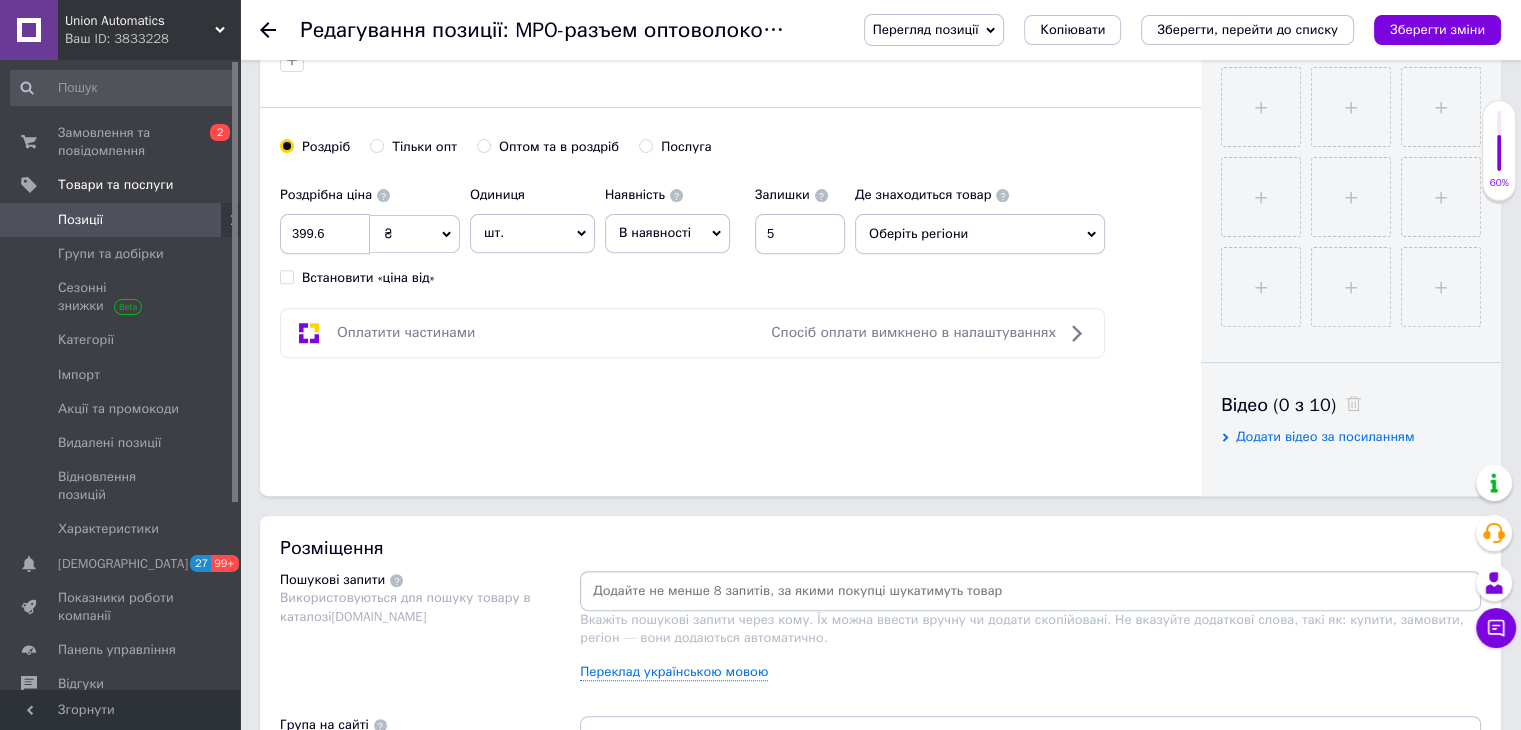 click at bounding box center [1030, 591] 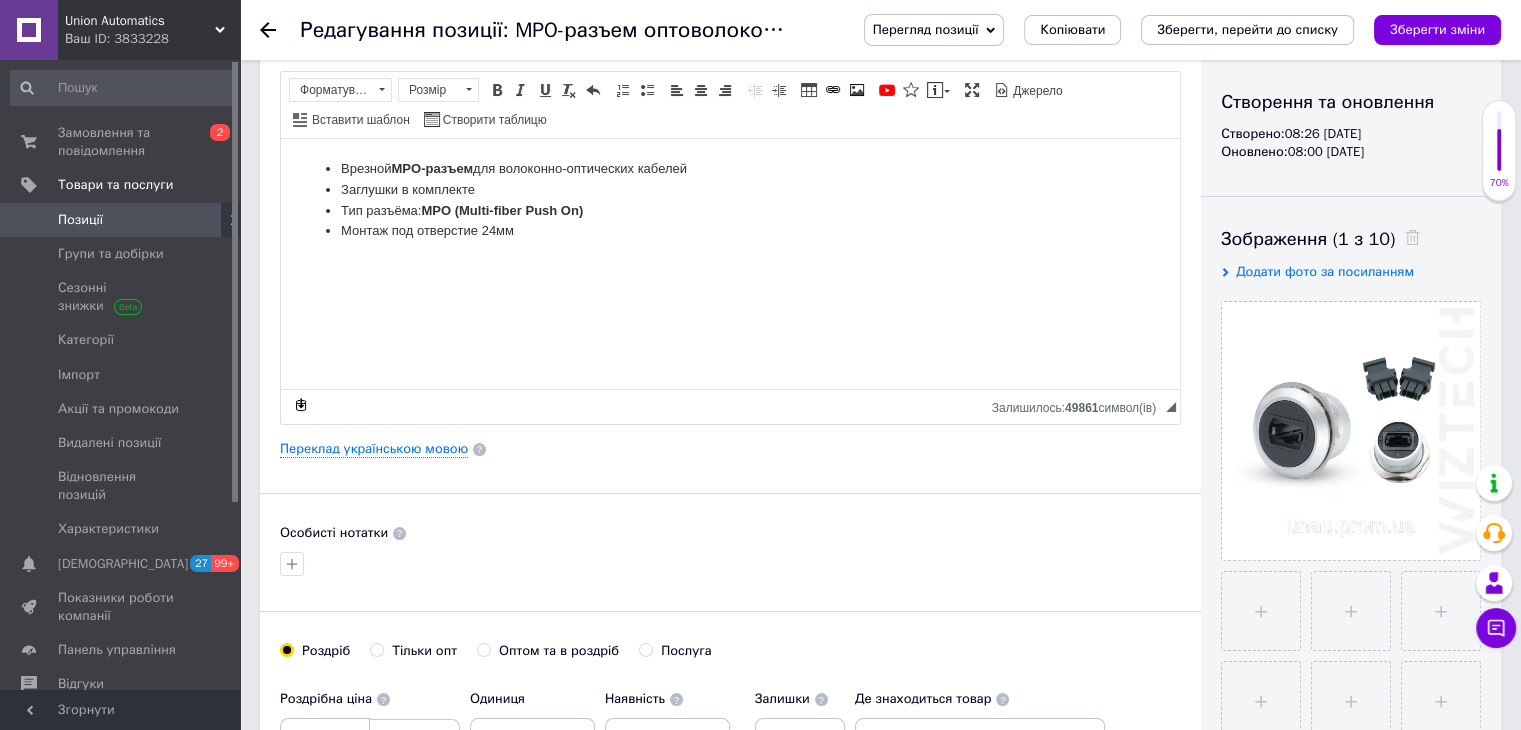 scroll, scrollTop: 200, scrollLeft: 0, axis: vertical 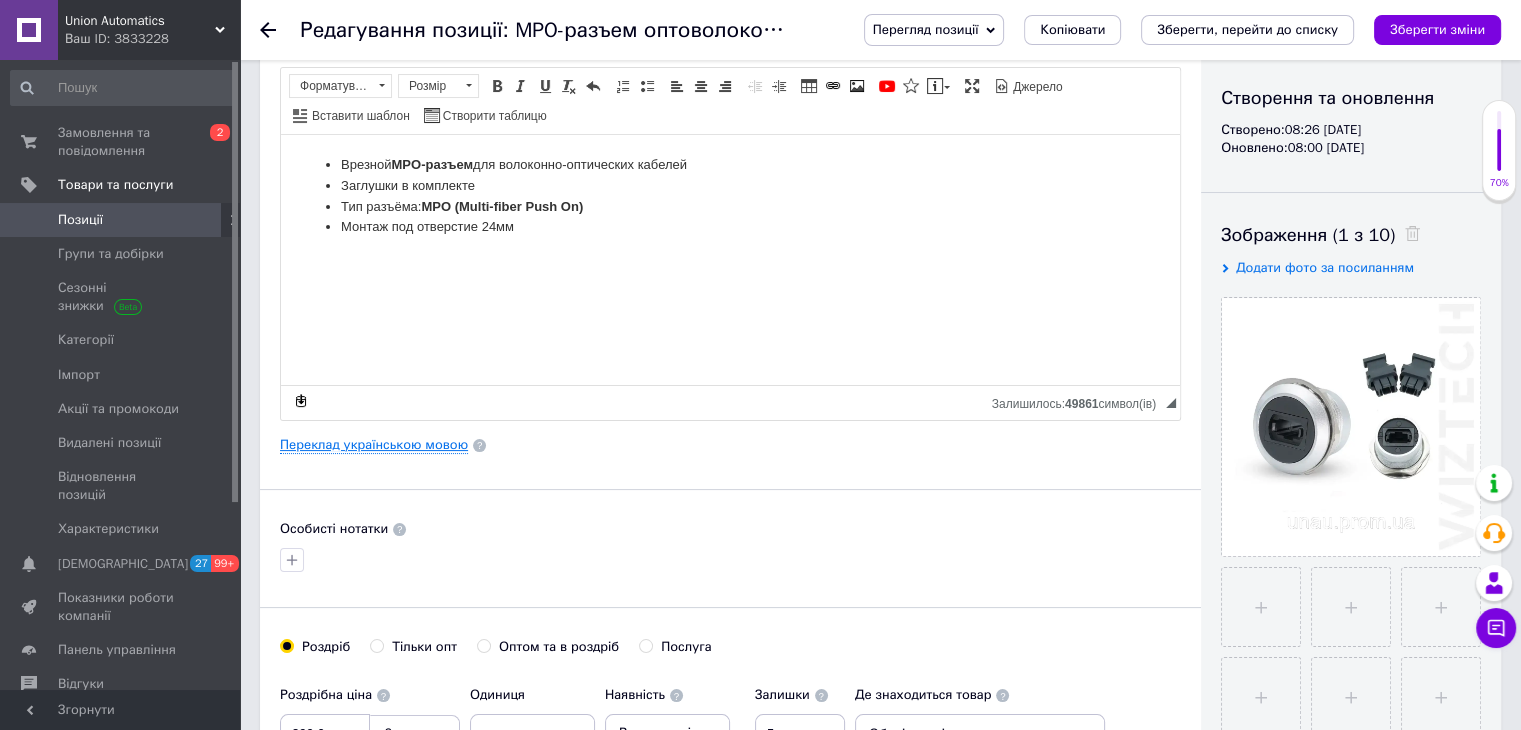 click on "Переклад українською мовою" at bounding box center [374, 445] 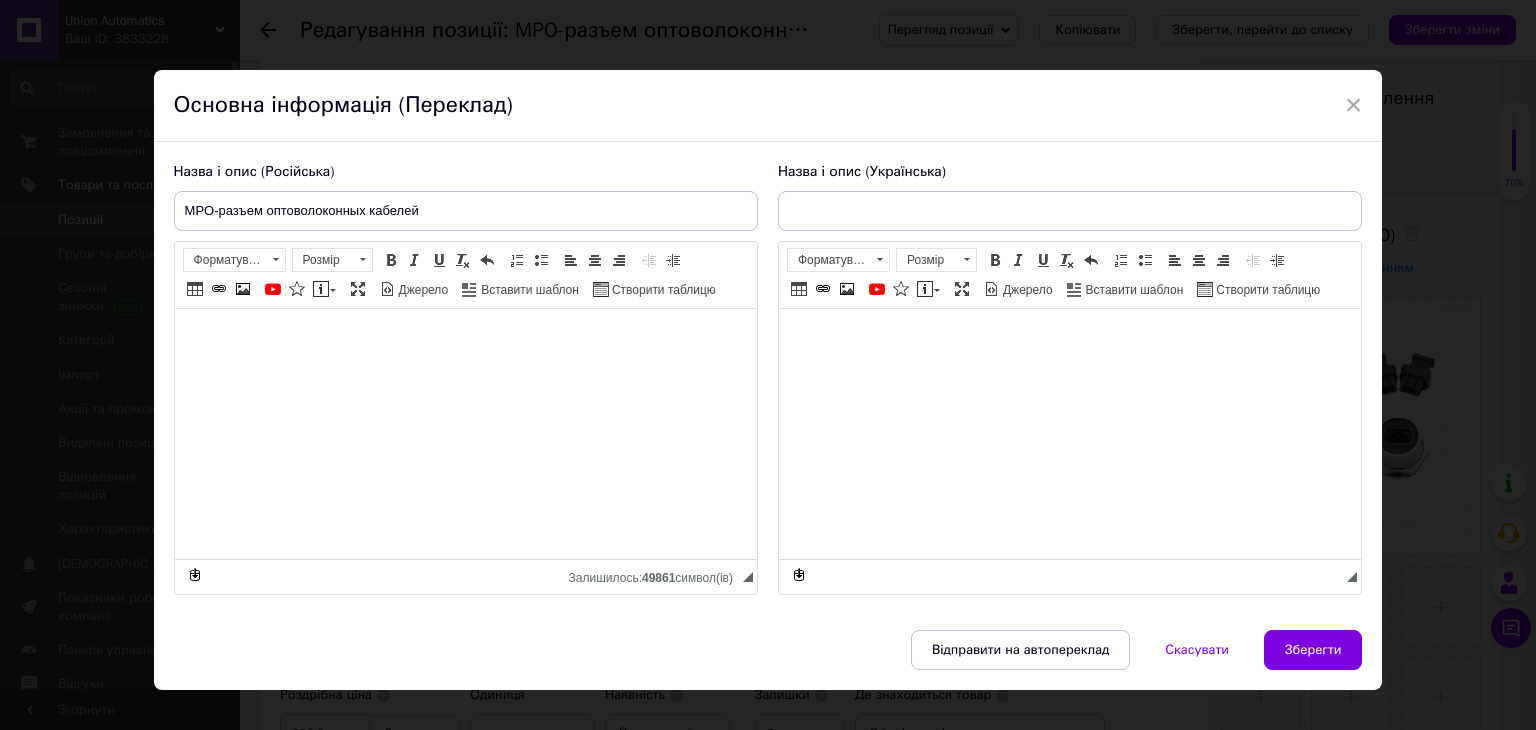type on "MPO-роз'єм оптоволоконний кабелів" 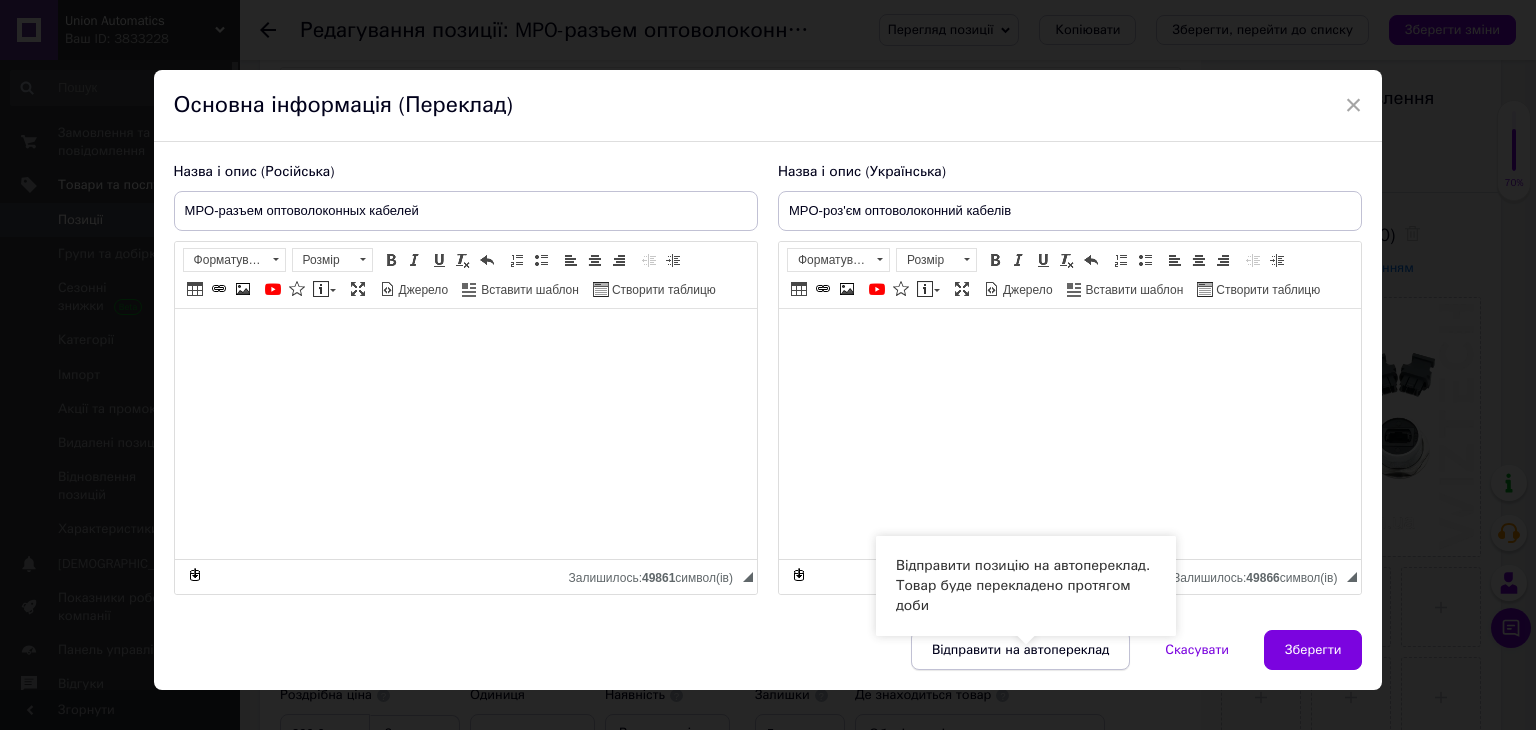 click on "Відправити на автопереклад" at bounding box center (1020, 650) 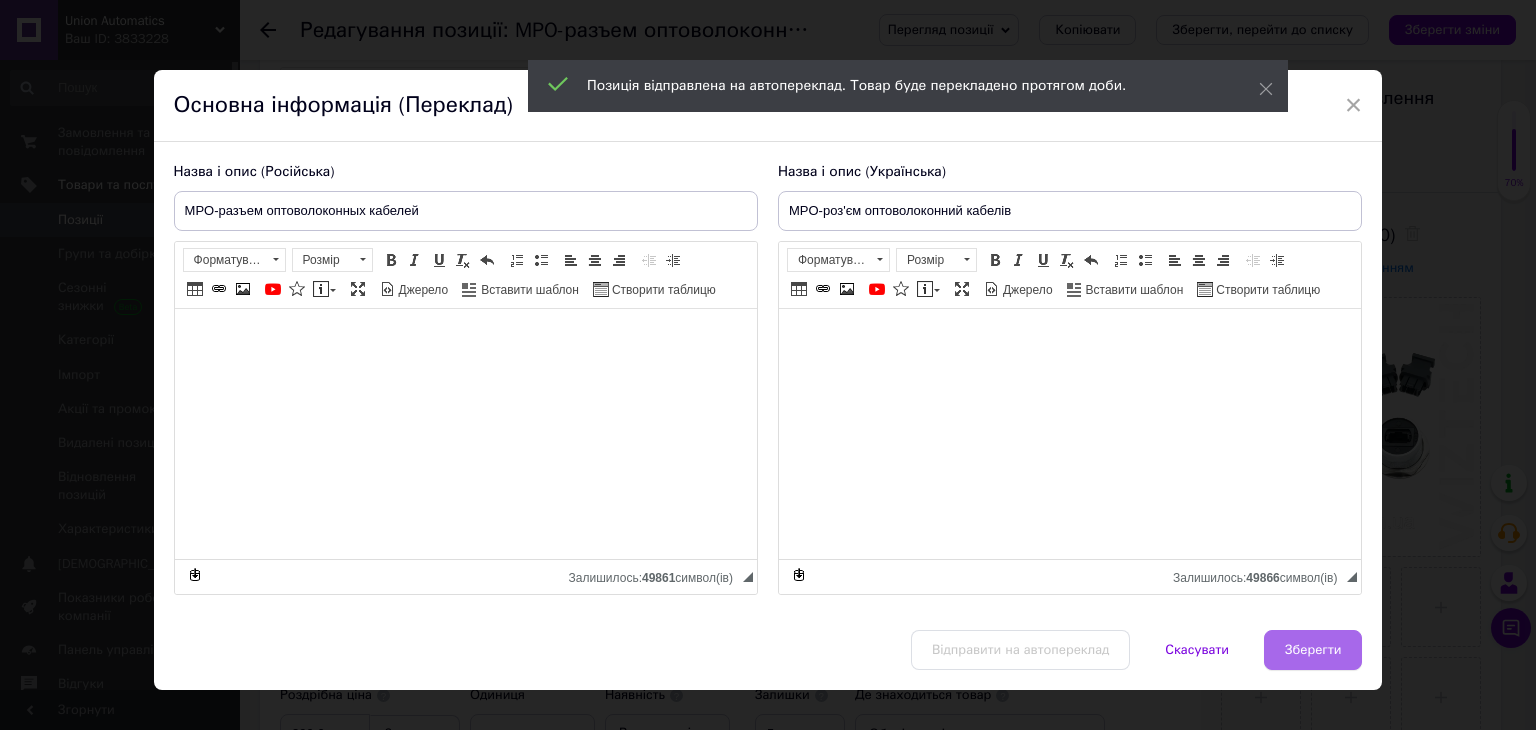 click on "Зберегти" at bounding box center (1313, 650) 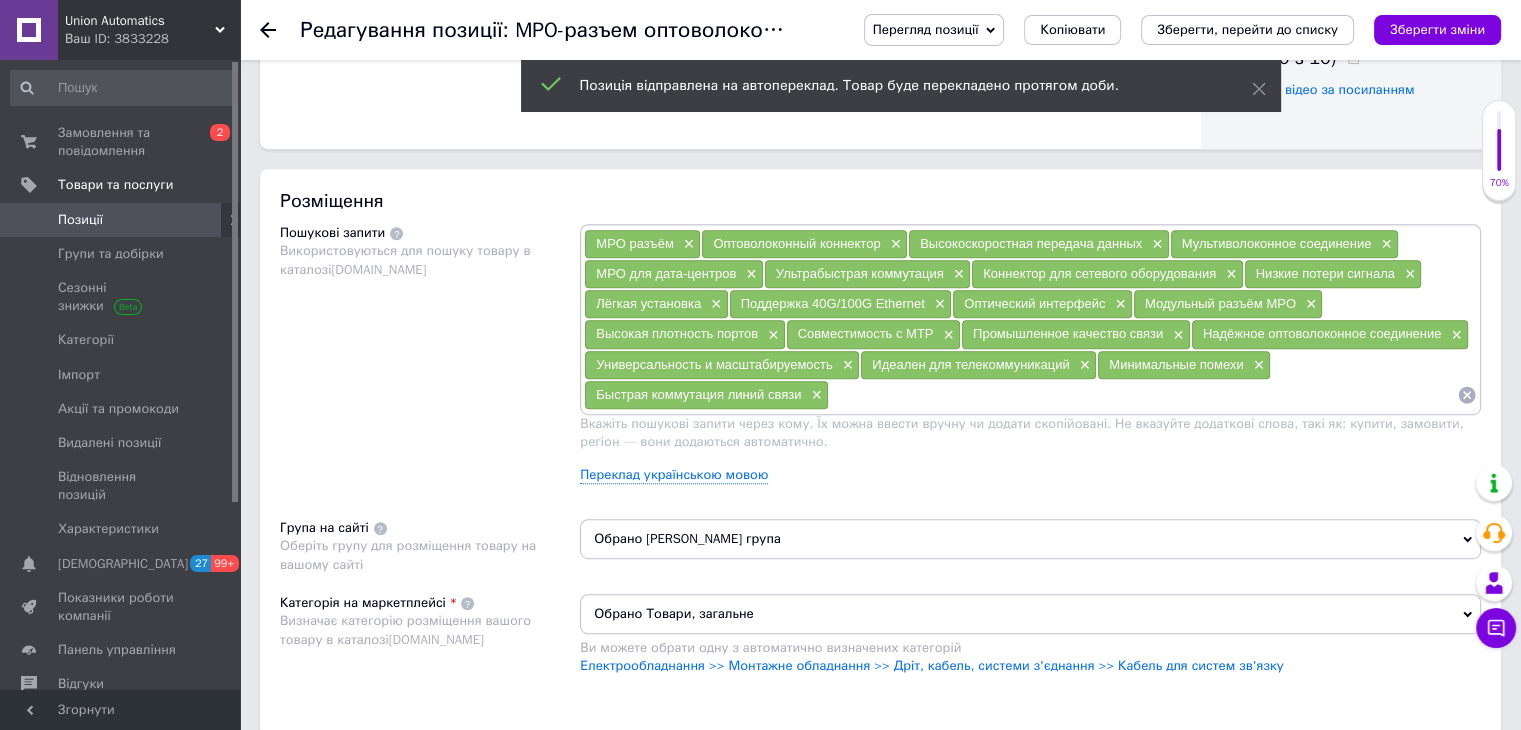 scroll, scrollTop: 1100, scrollLeft: 0, axis: vertical 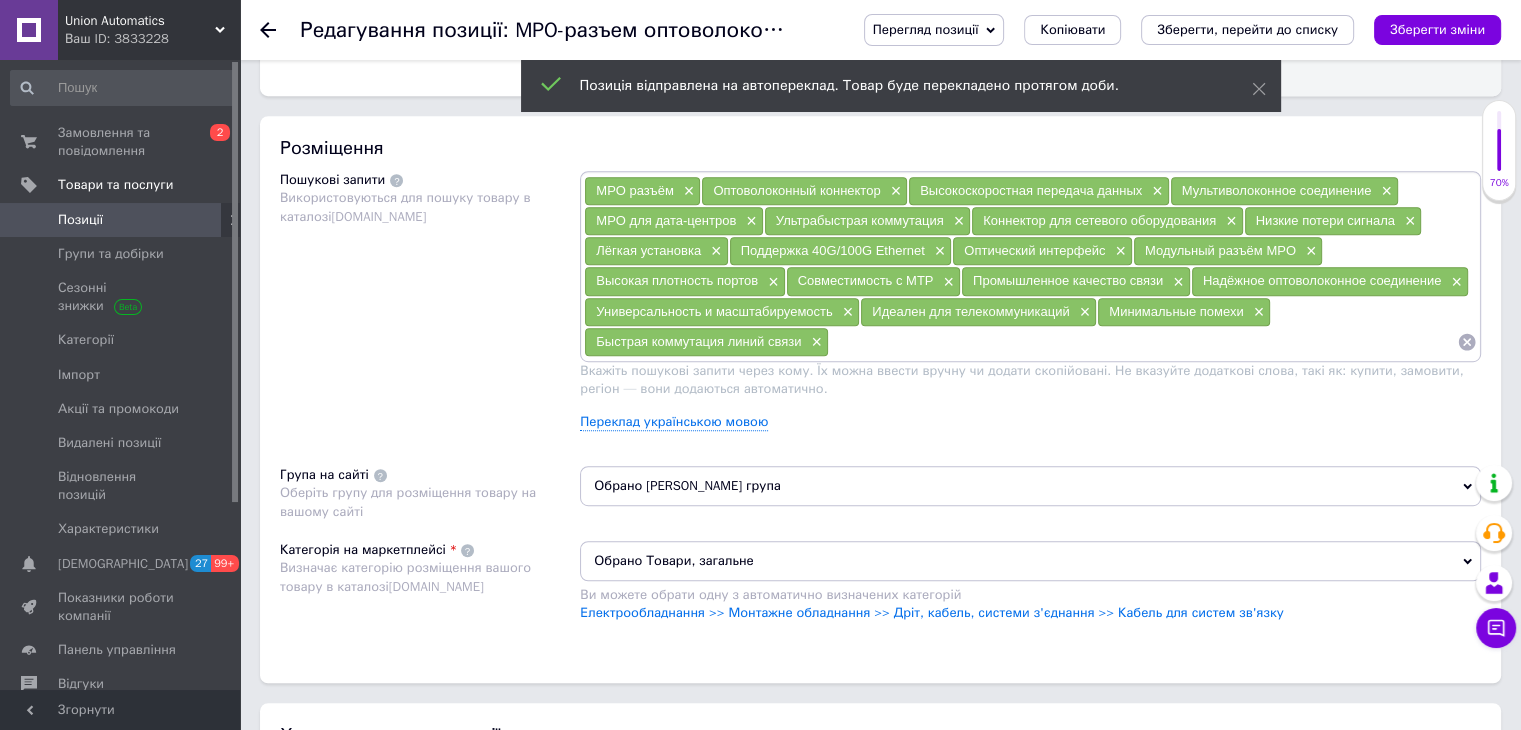 click on "Обрано Товари, загальне" at bounding box center [1030, 561] 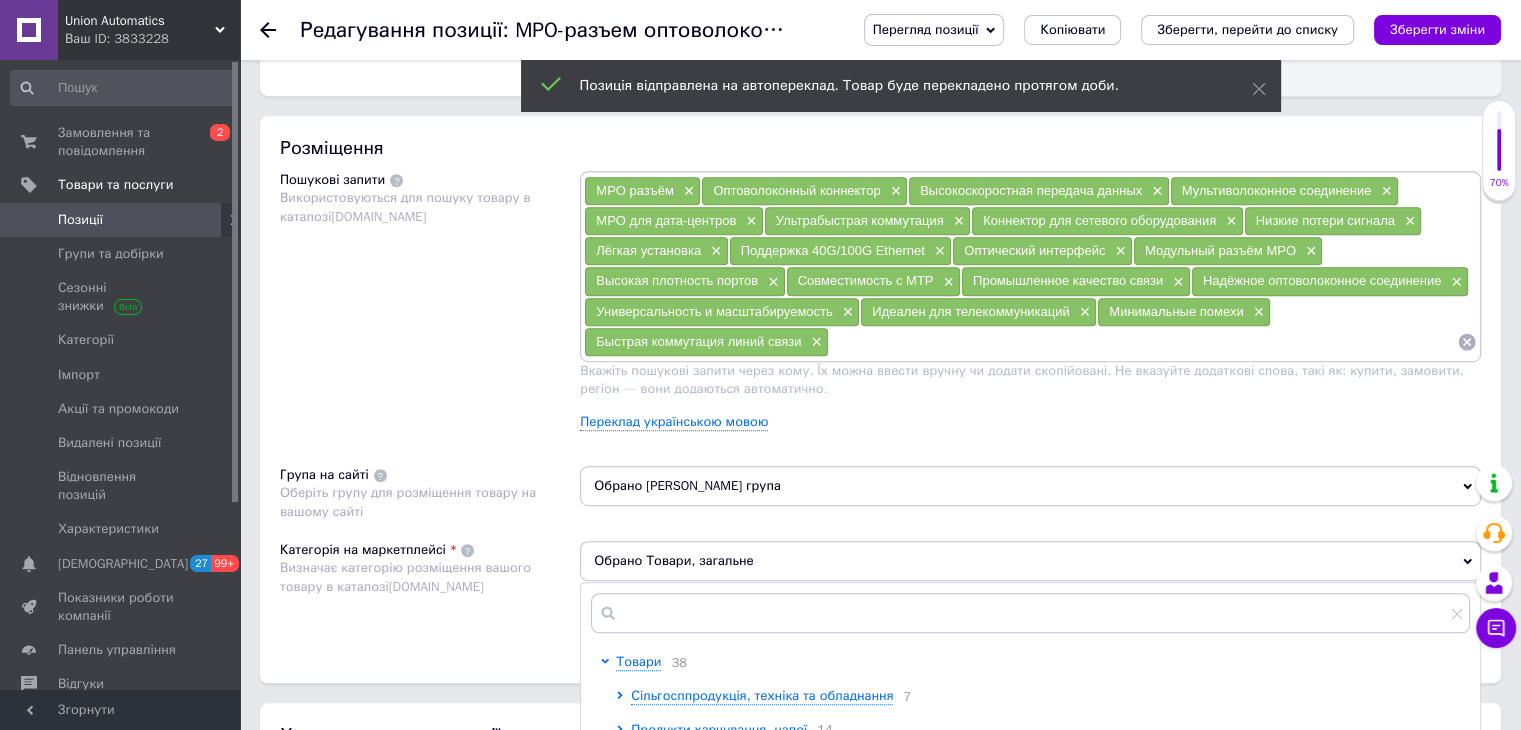 click on "Обрано Товари, загальне" at bounding box center (1030, 561) 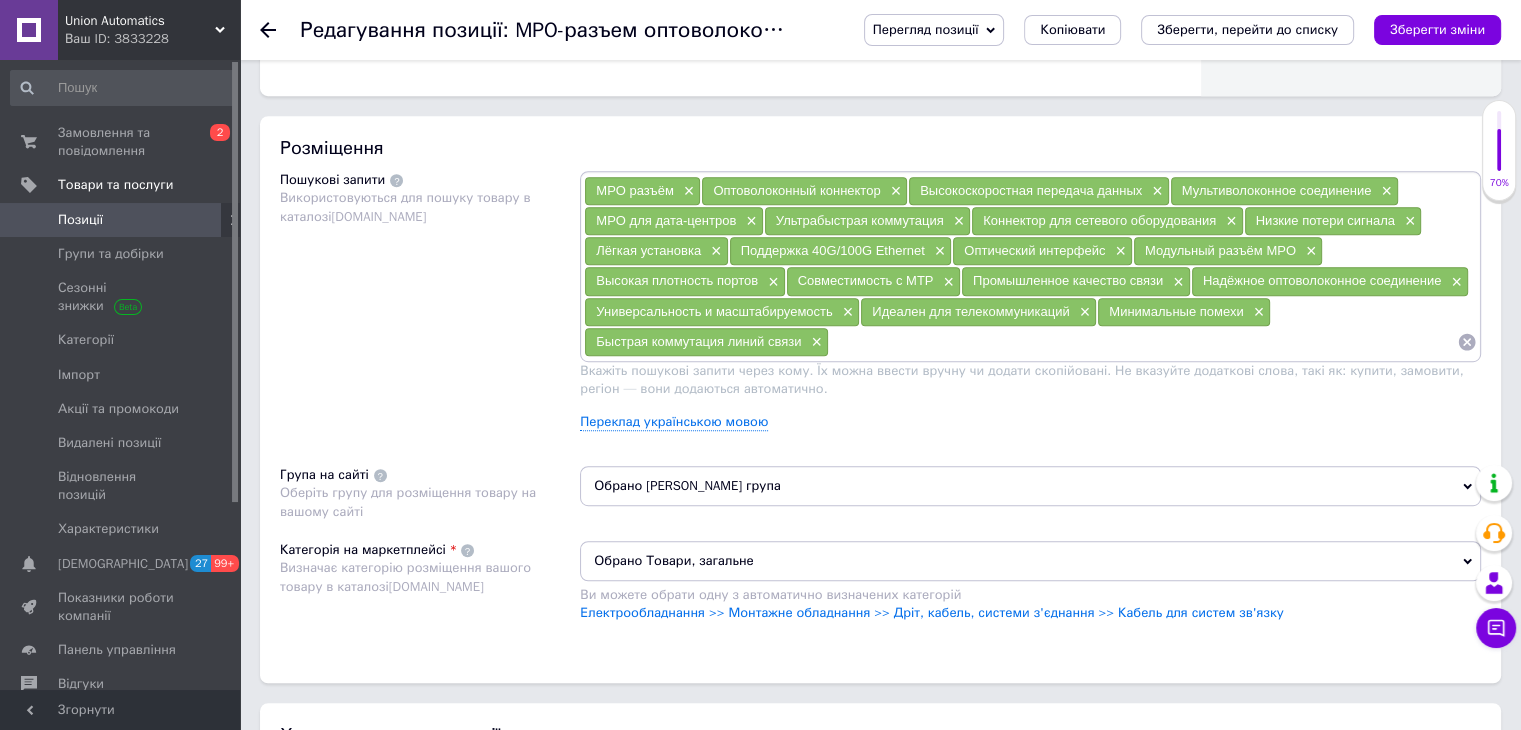 click on "Обрано Товари, загальне" at bounding box center [1030, 561] 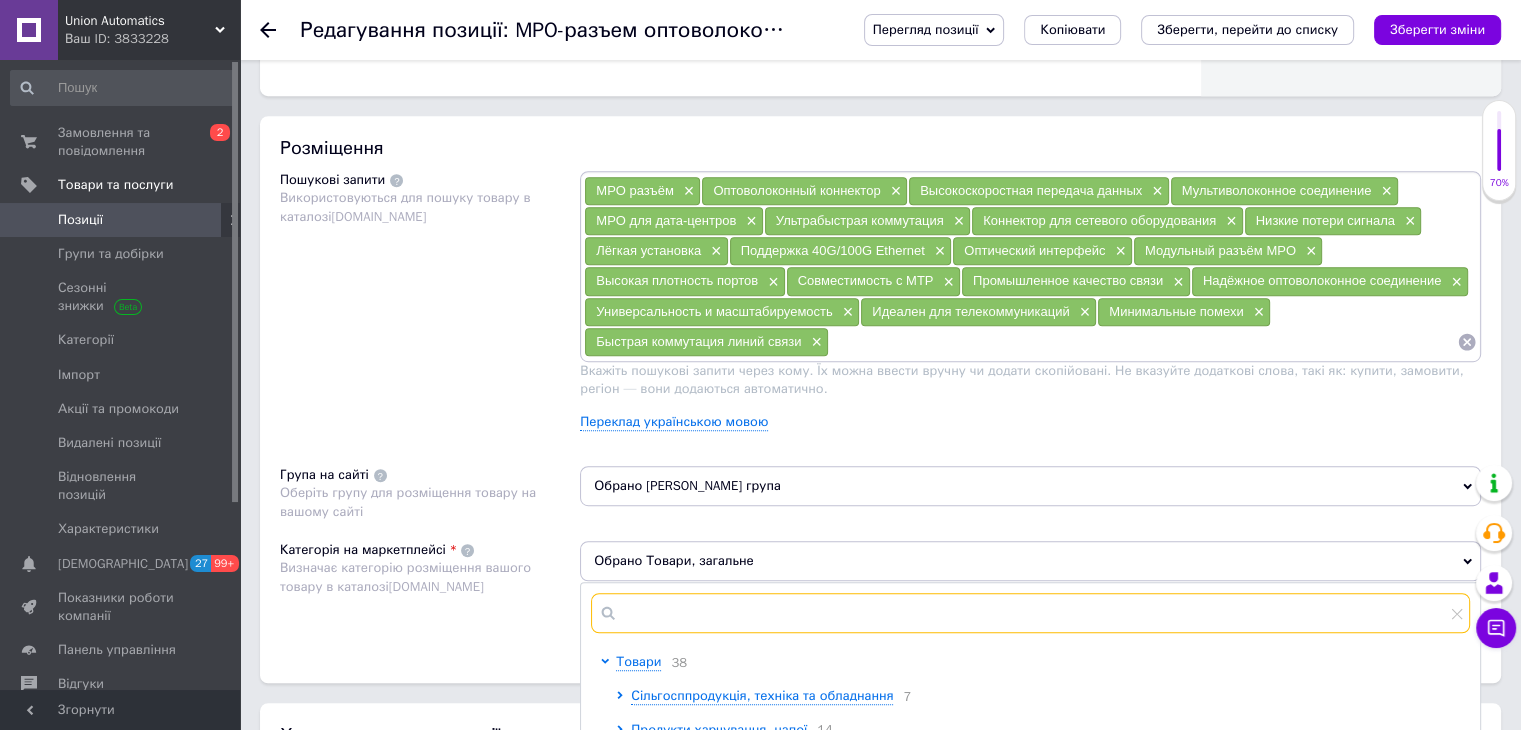 click at bounding box center [1030, 613] 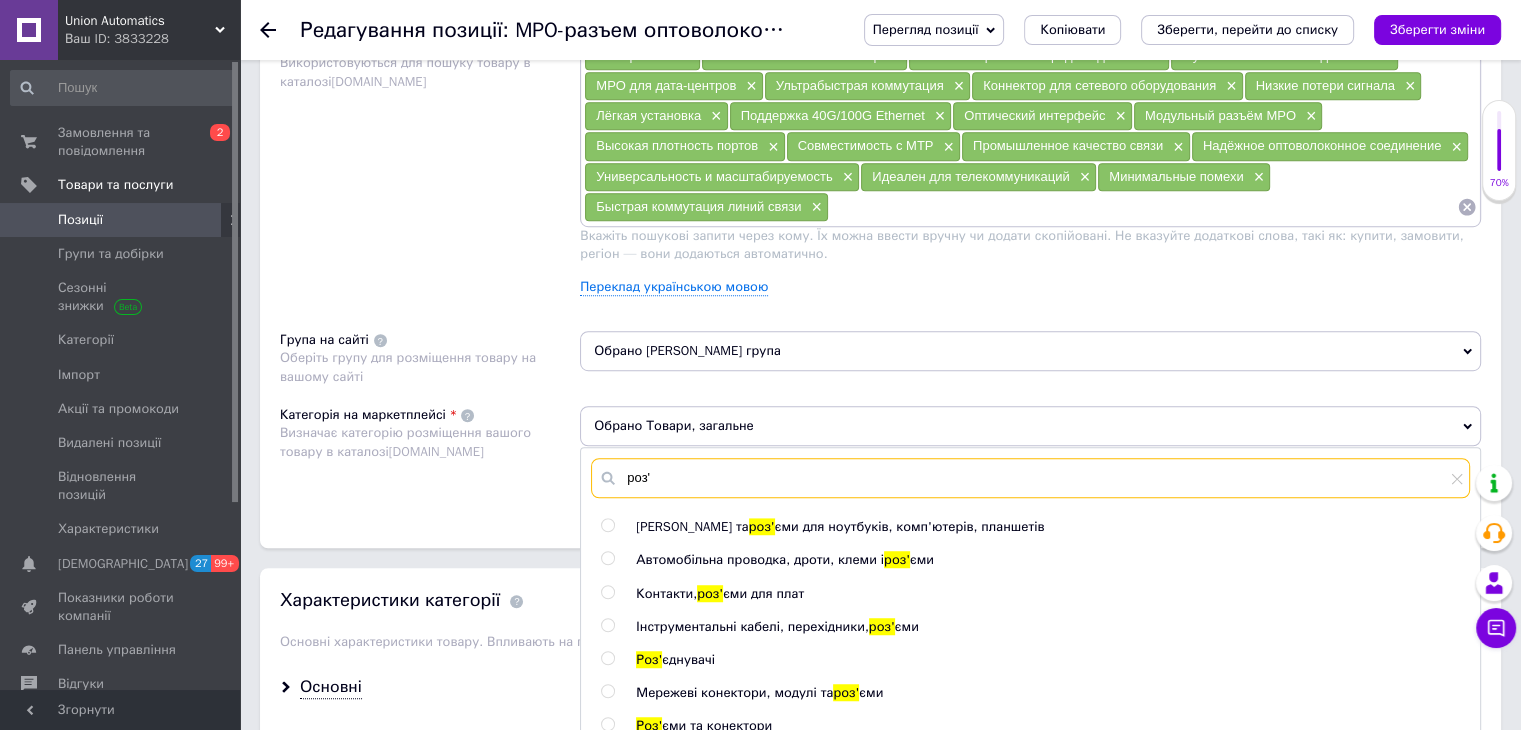 scroll, scrollTop: 1300, scrollLeft: 0, axis: vertical 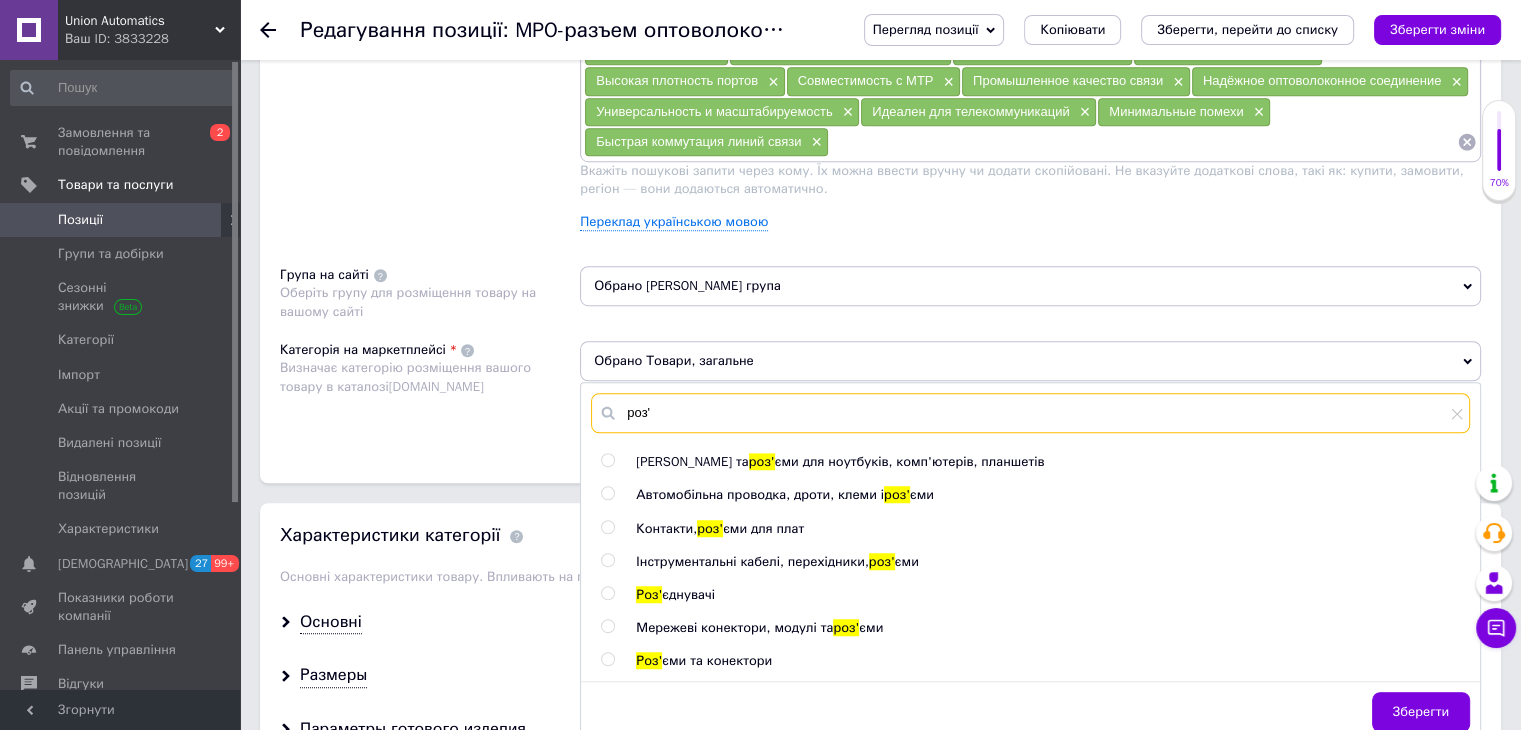 type on "роз'" 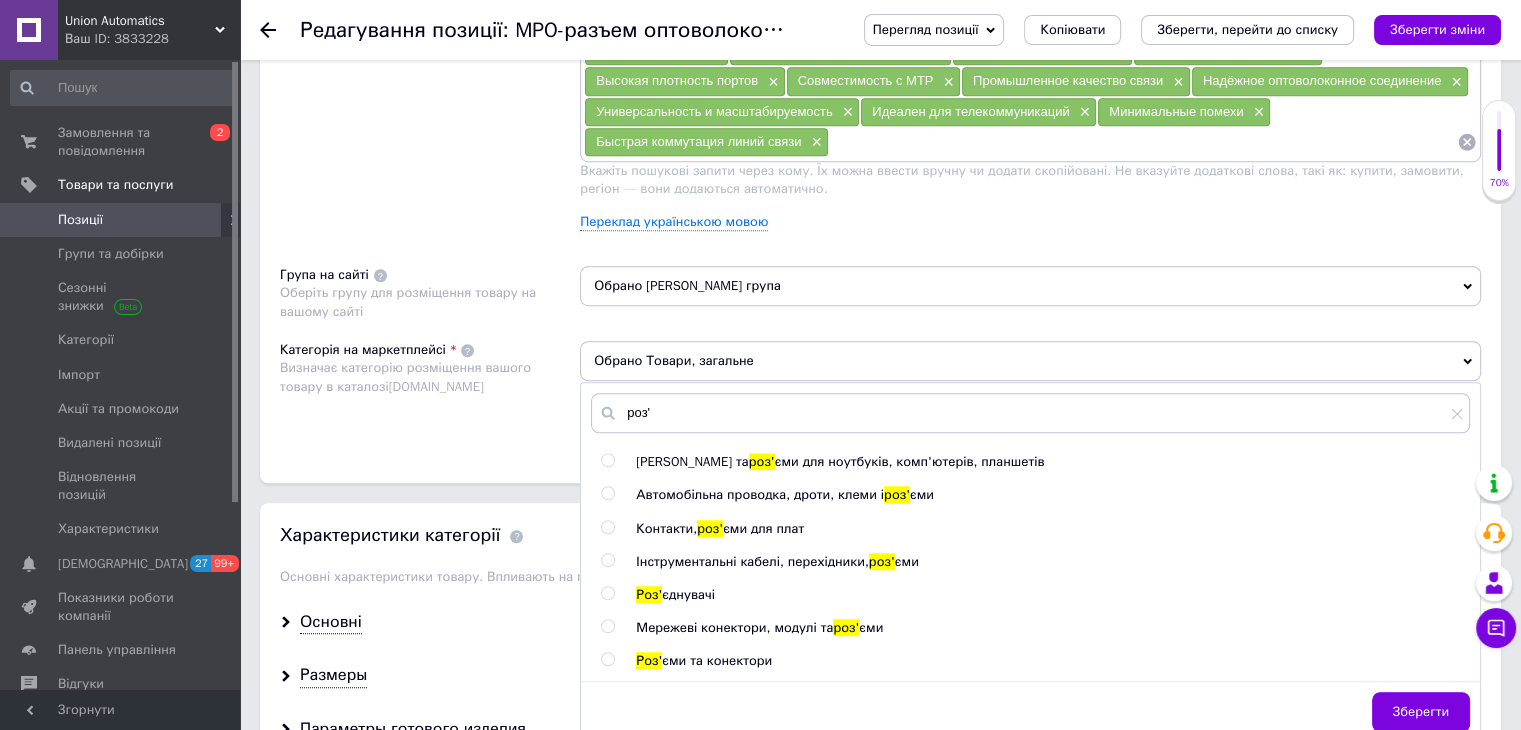 click on "єми та конектори" at bounding box center [717, 660] 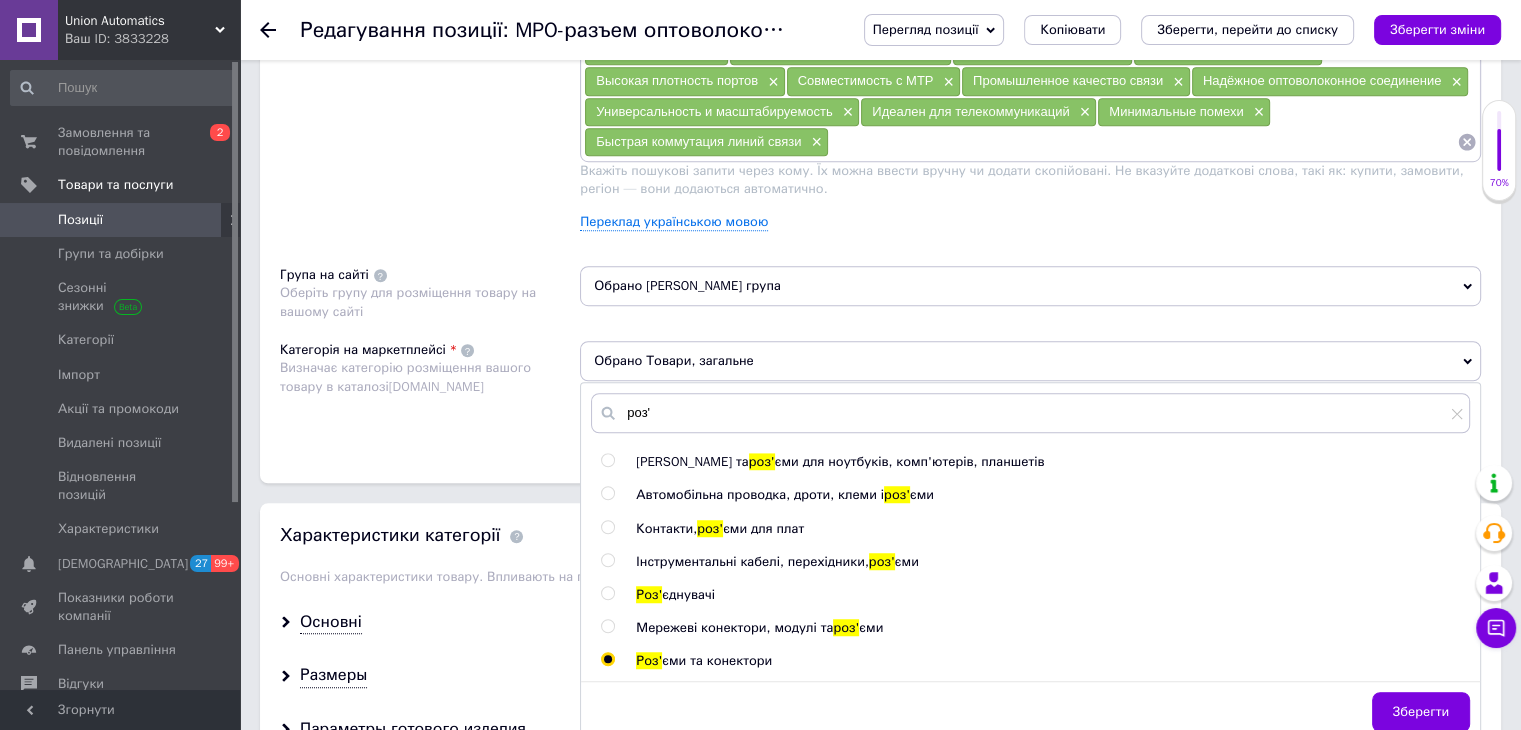 radio on "true" 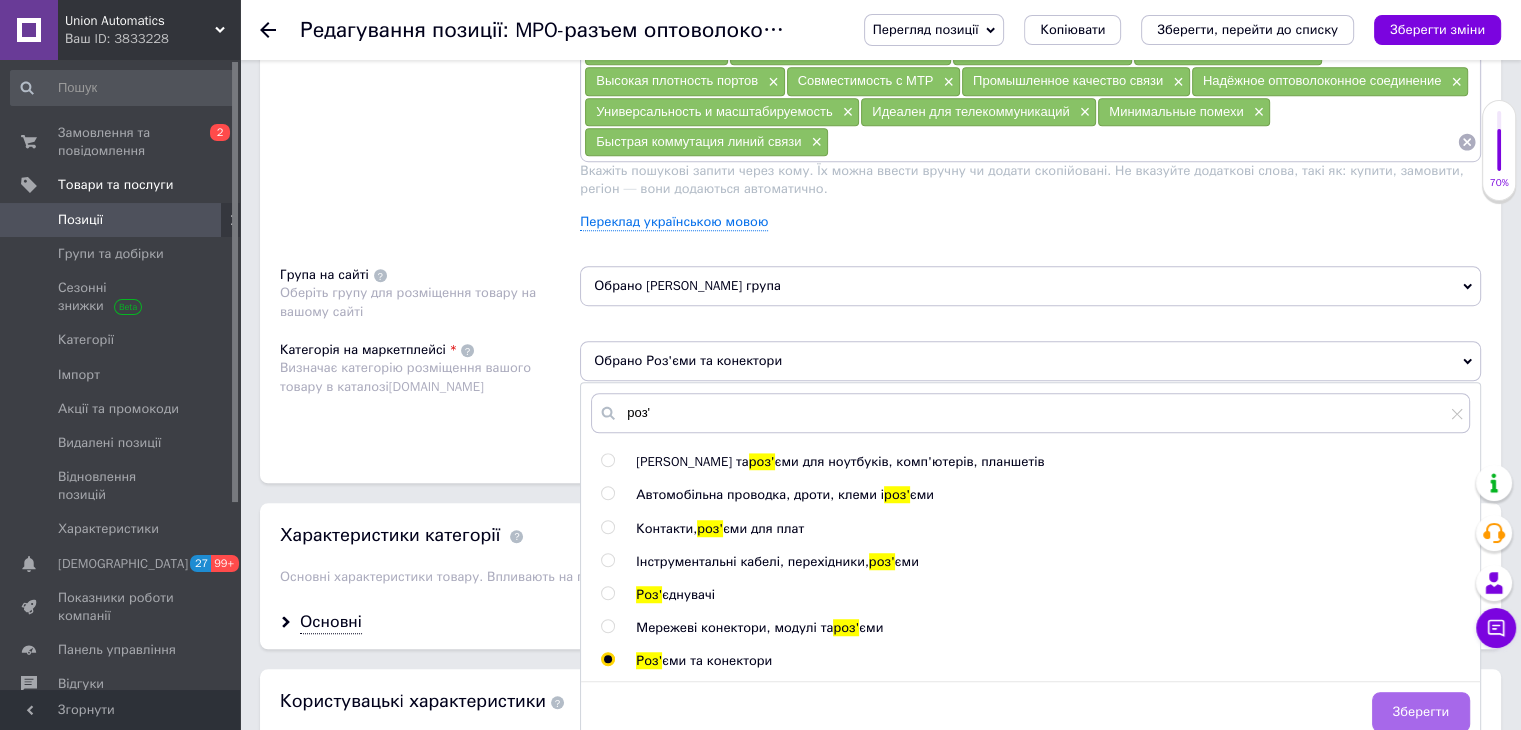 click on "Зберегти" at bounding box center (1421, 712) 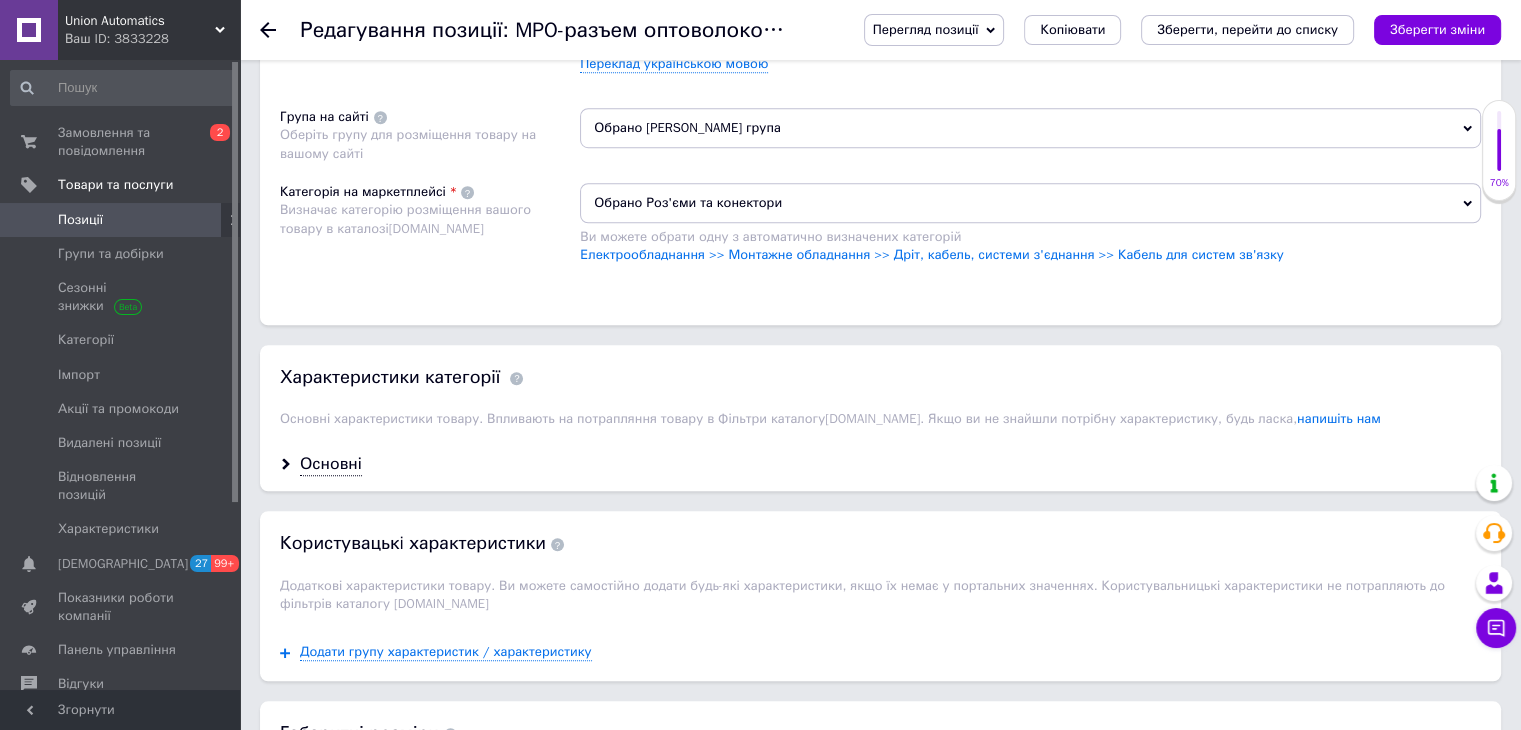 scroll, scrollTop: 1500, scrollLeft: 0, axis: vertical 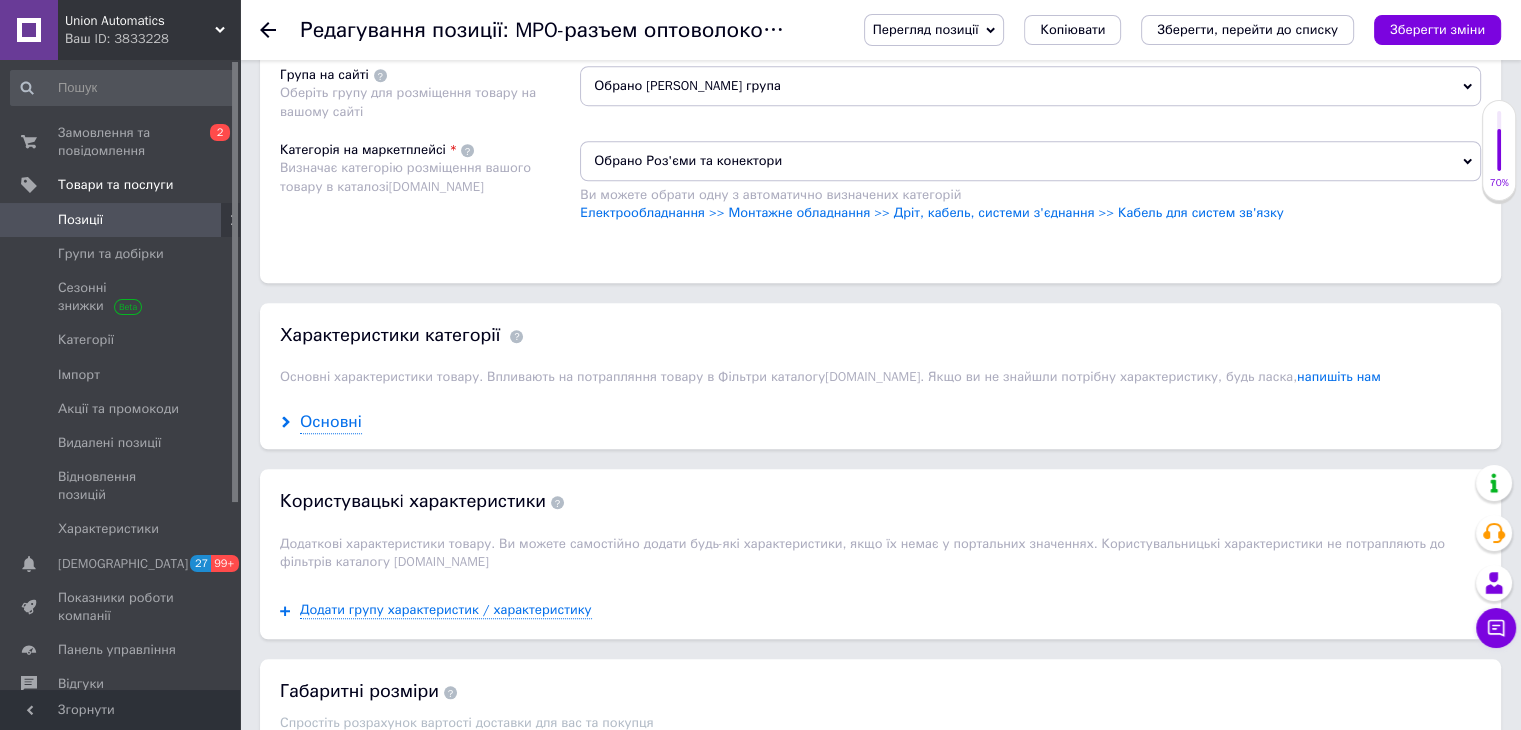 click on "Основні" at bounding box center (331, 422) 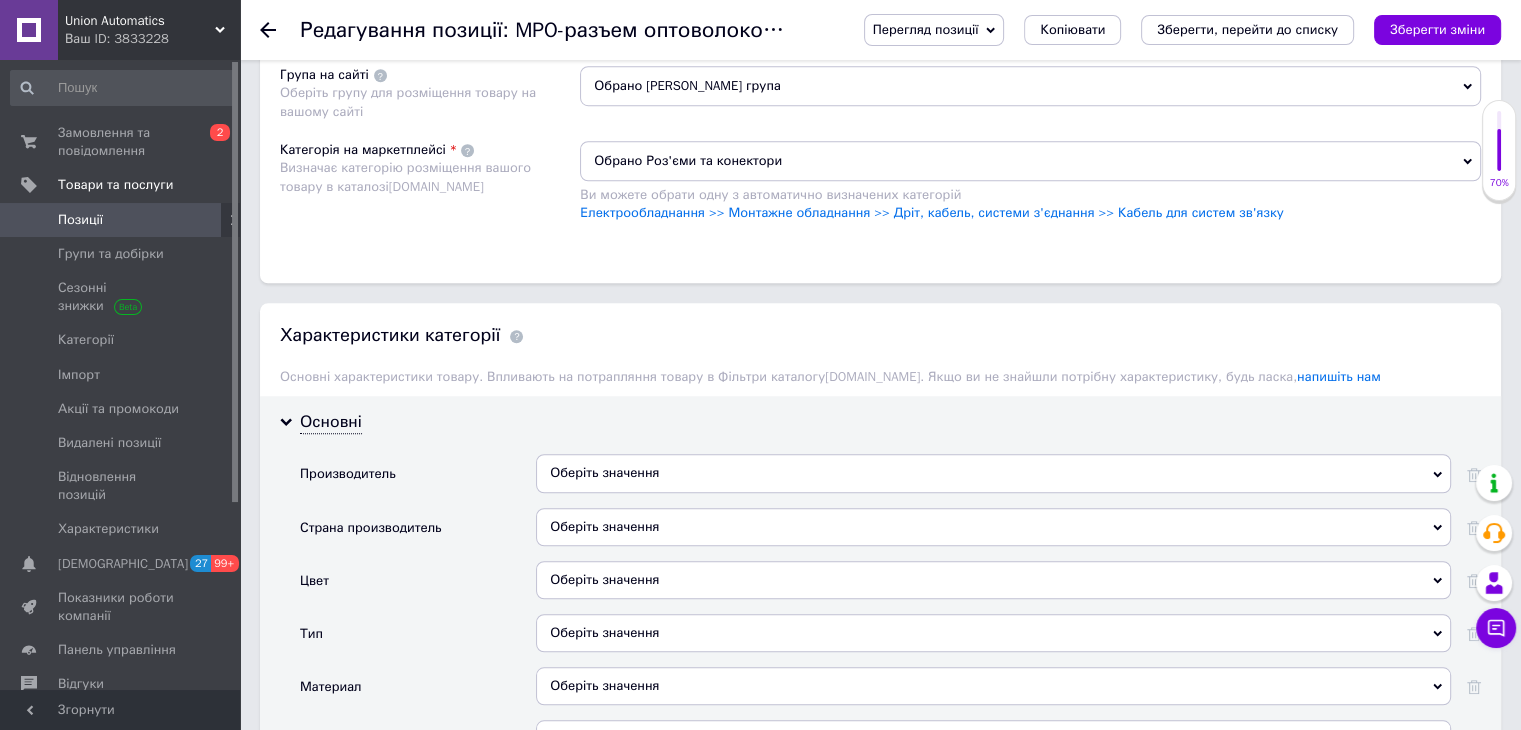 click on "Оберіть значення" at bounding box center (993, 473) 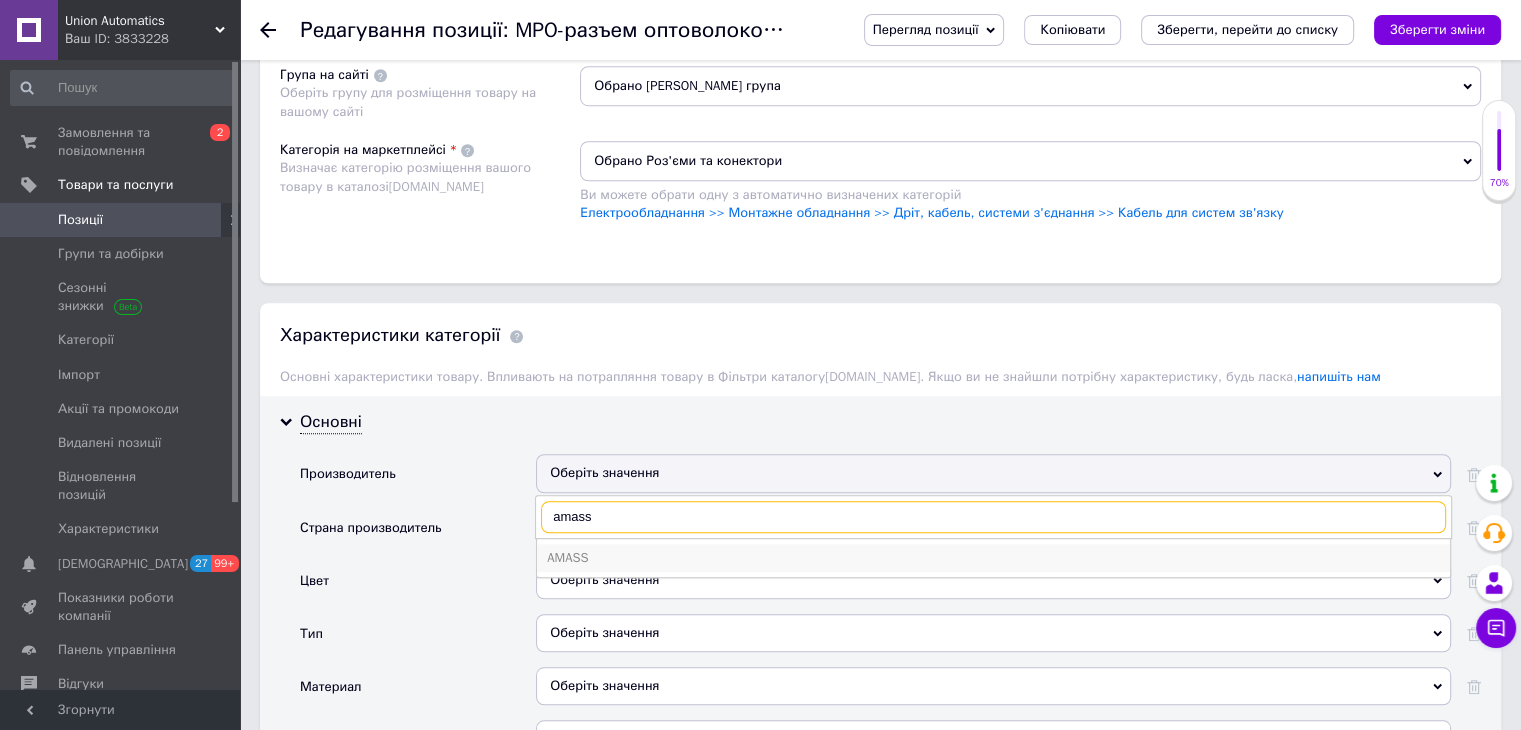 type on "amass" 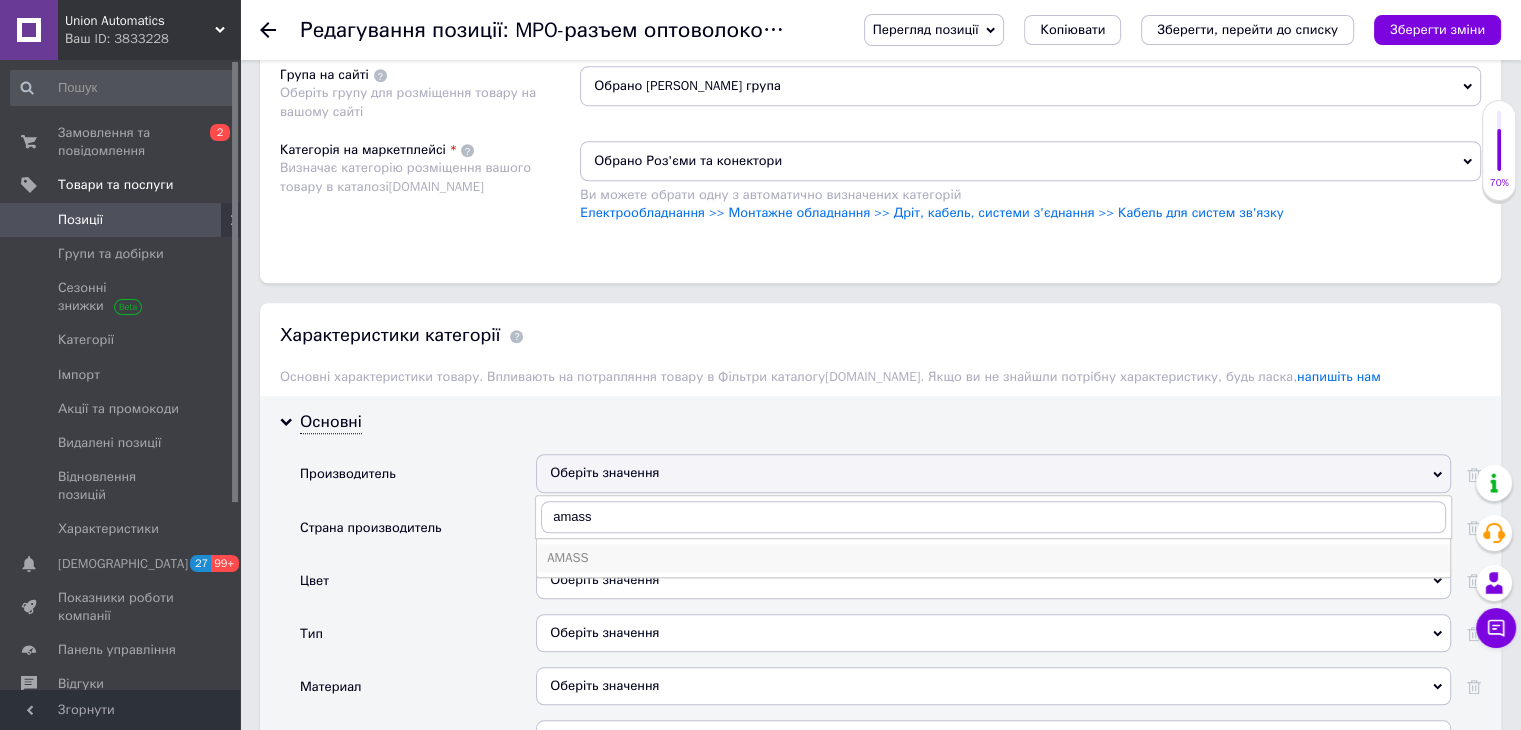 click on "AMASS" at bounding box center (993, 558) 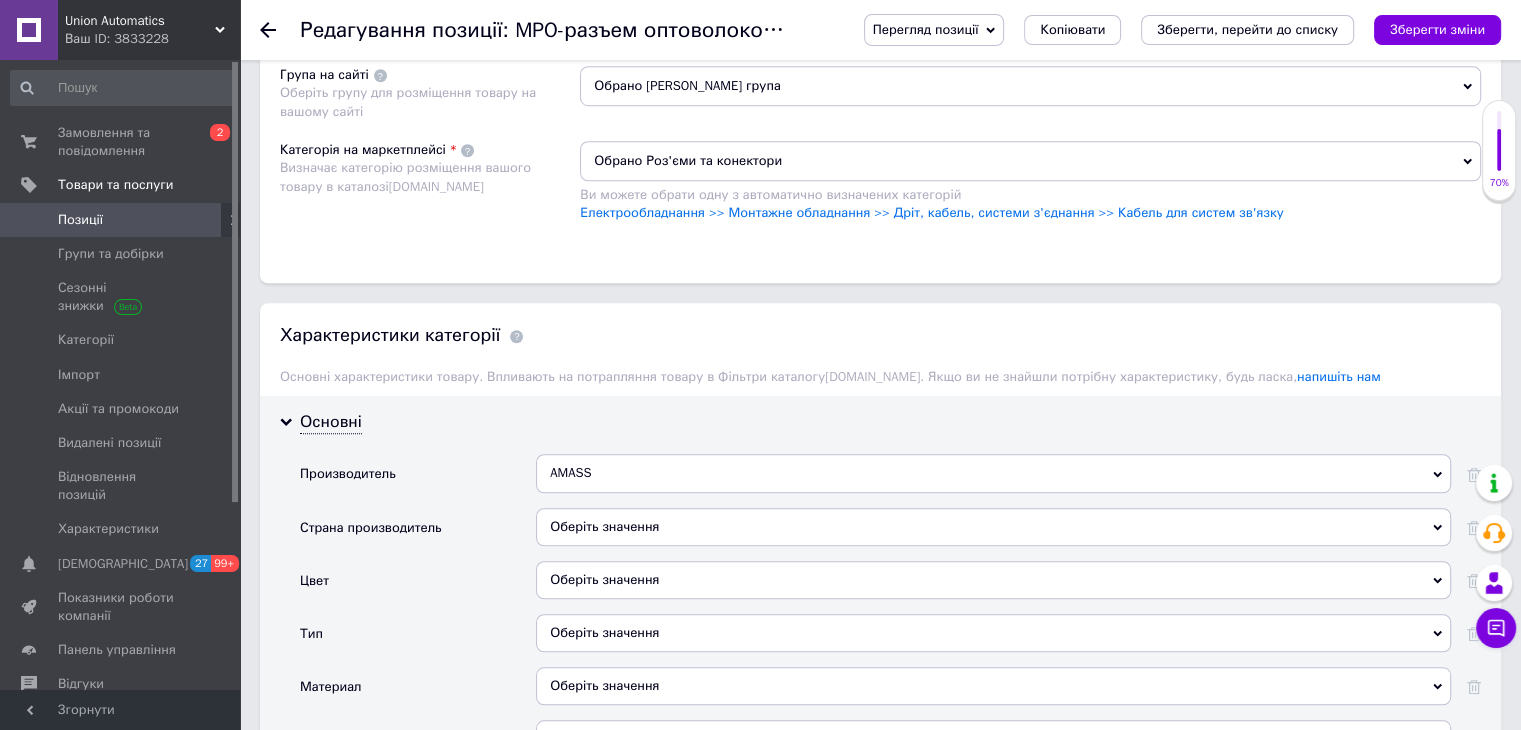 click on "Оберіть значення" at bounding box center [993, 527] 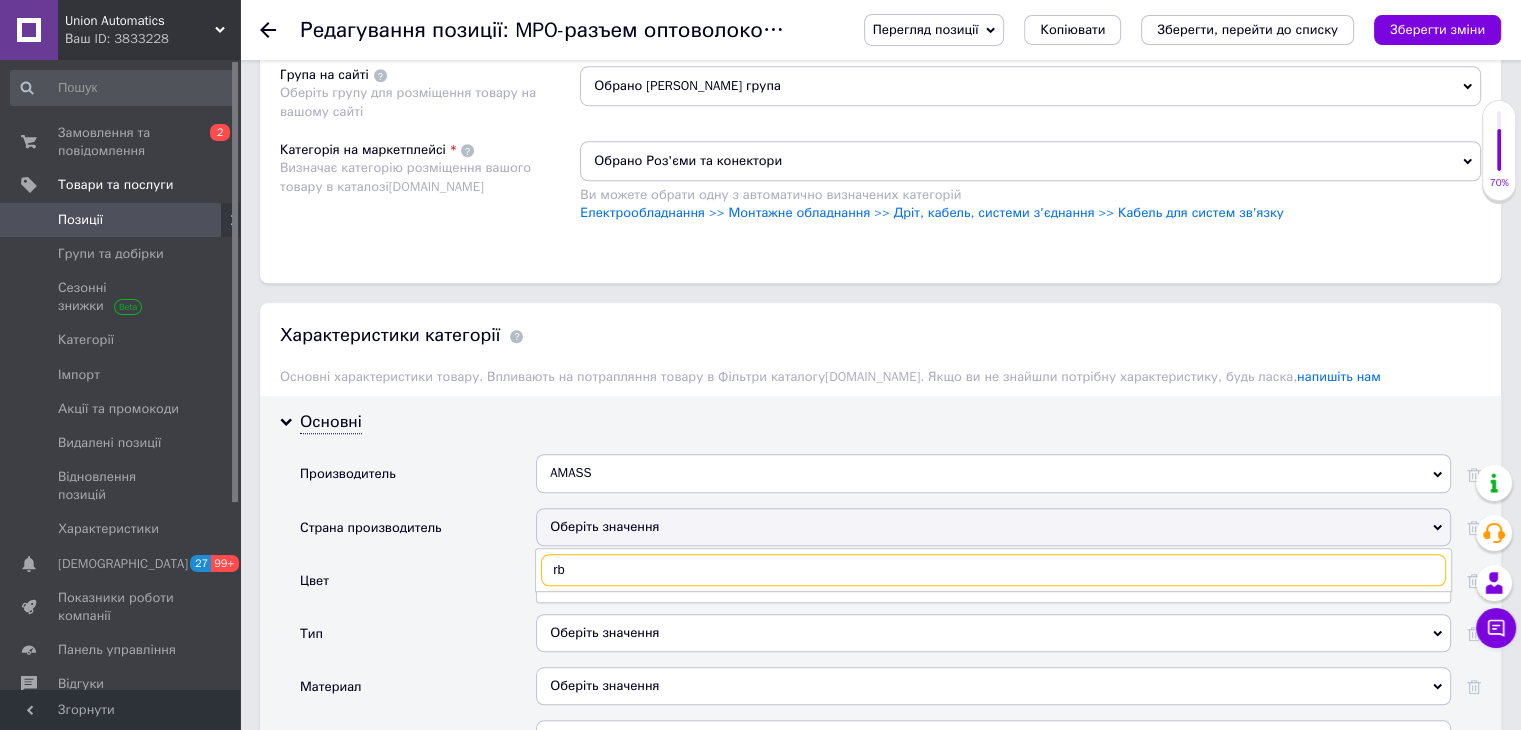 type on "r" 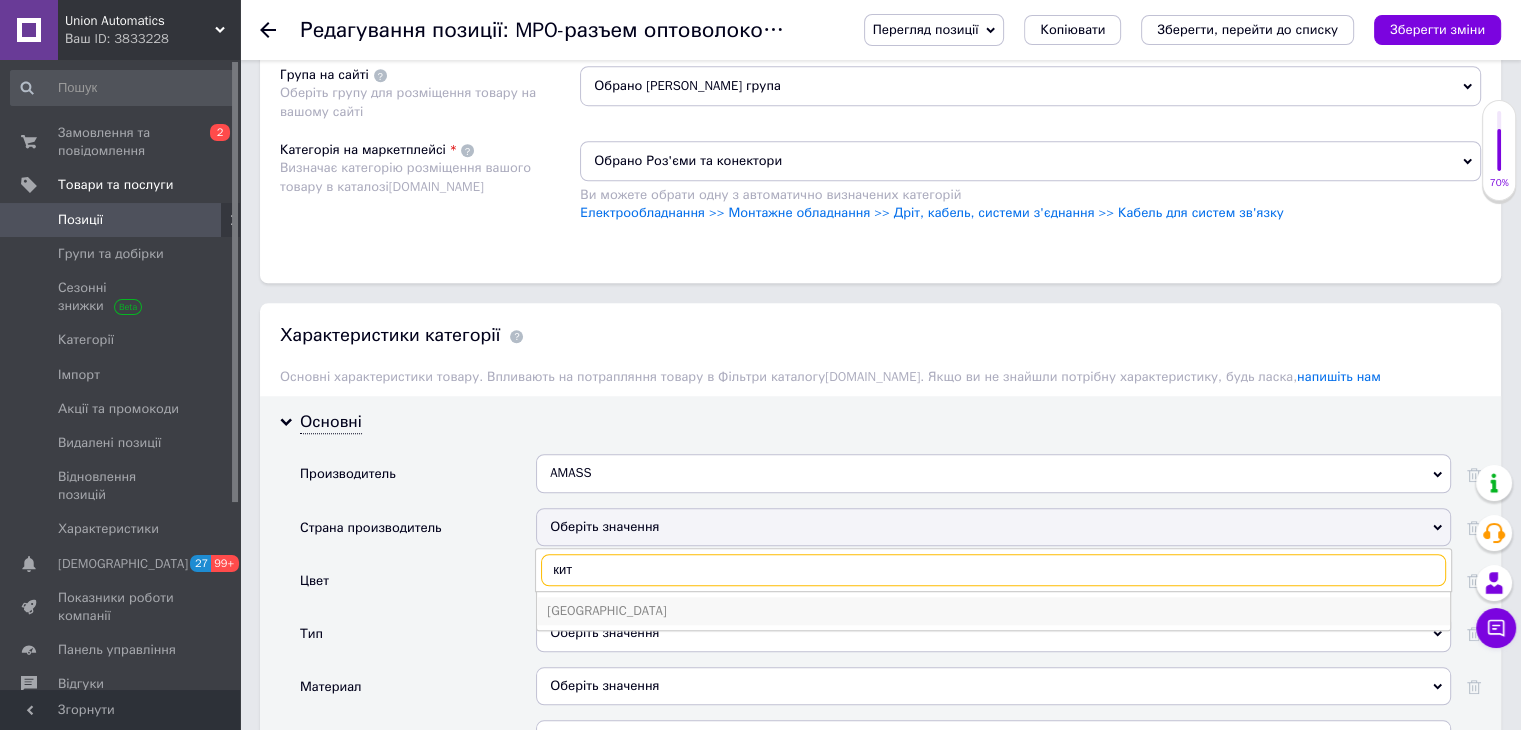 type on "кит" 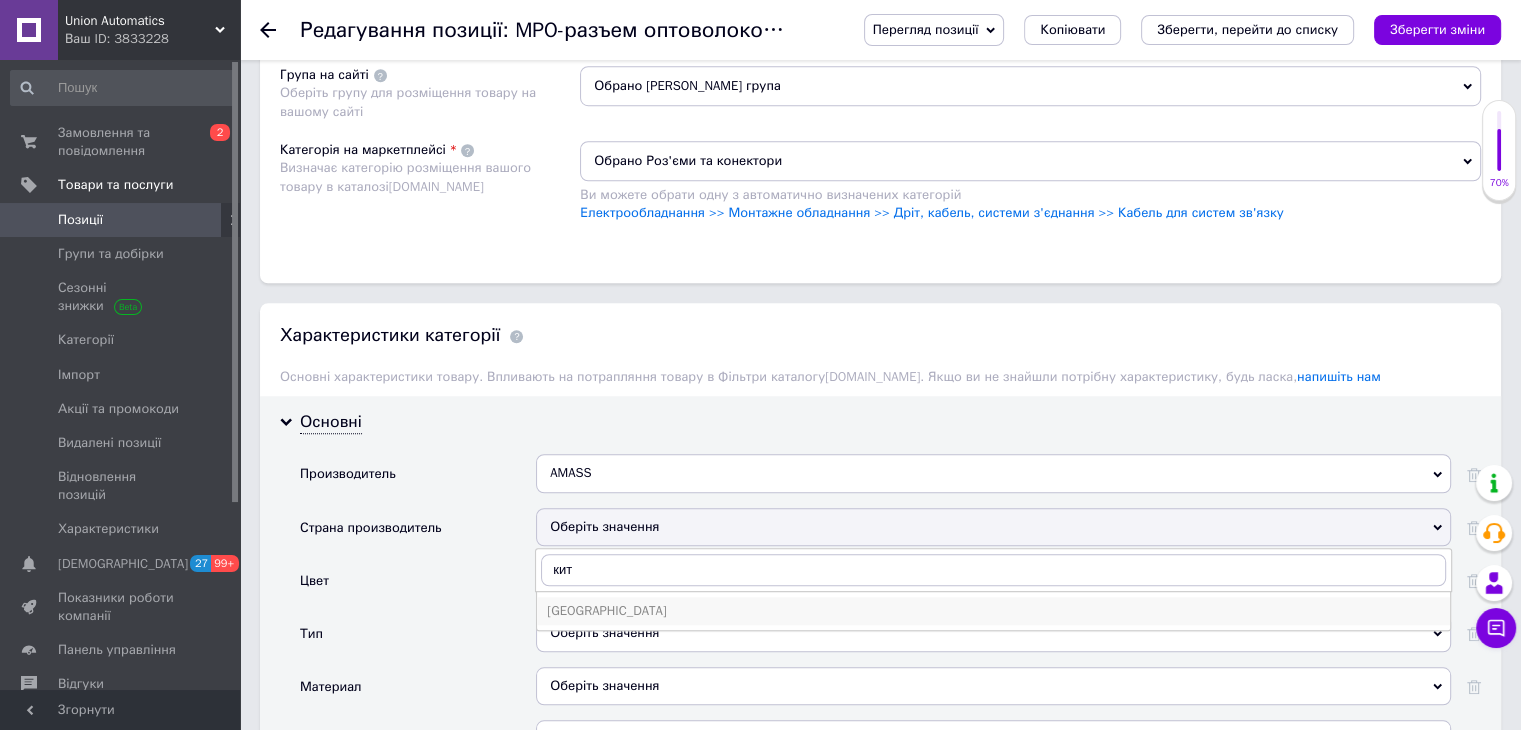 click on "[GEOGRAPHIC_DATA]" at bounding box center (993, 611) 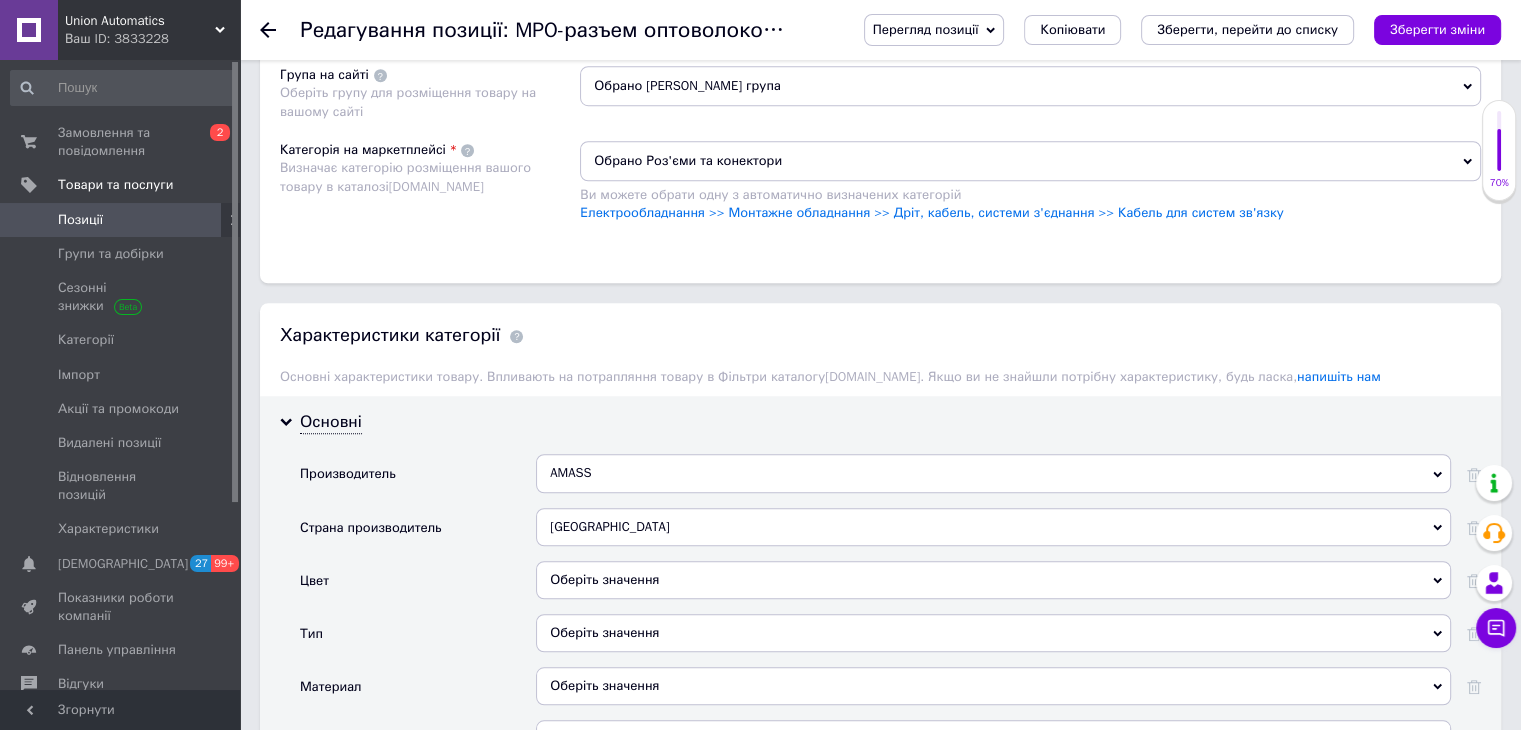 click on "Оберіть значення" at bounding box center (993, 580) 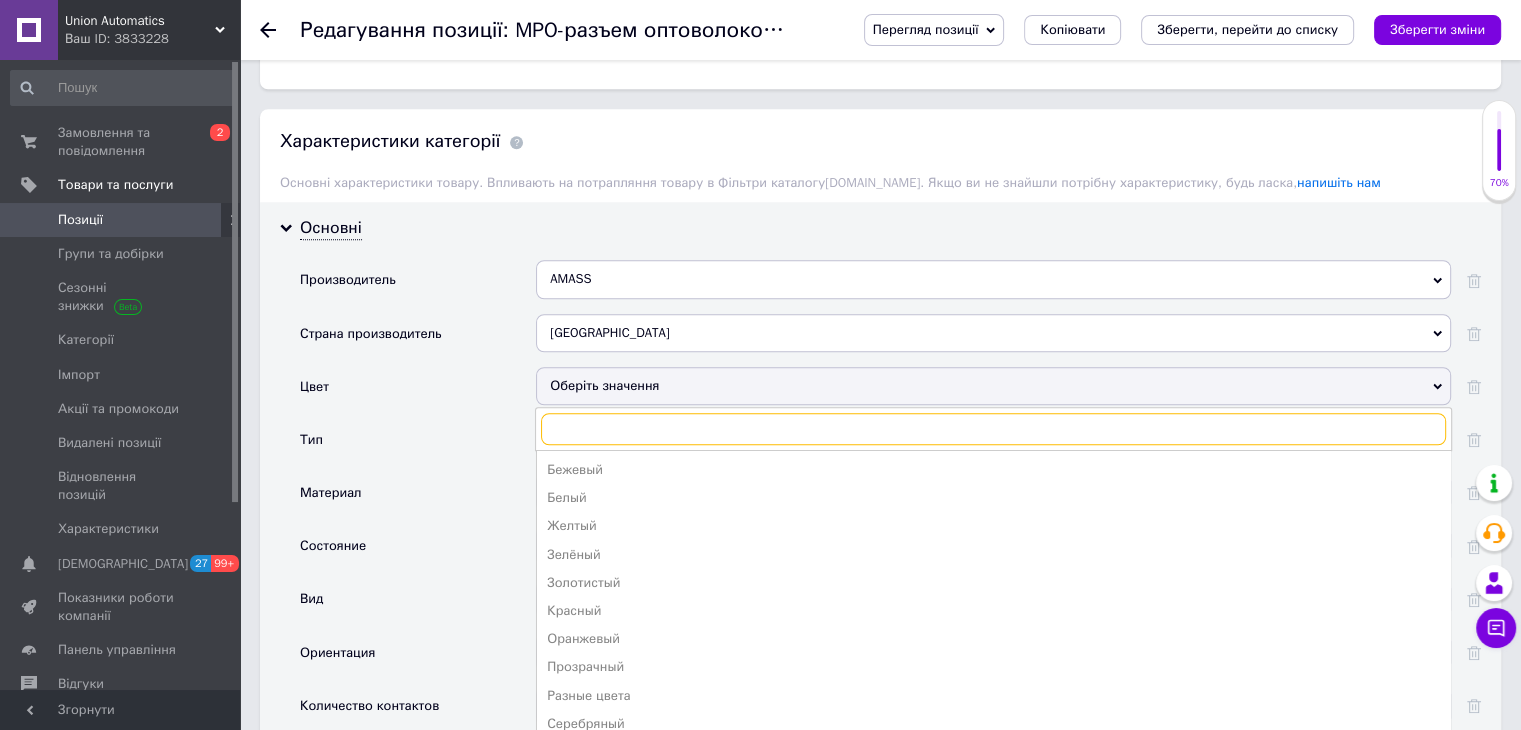 scroll, scrollTop: 1700, scrollLeft: 0, axis: vertical 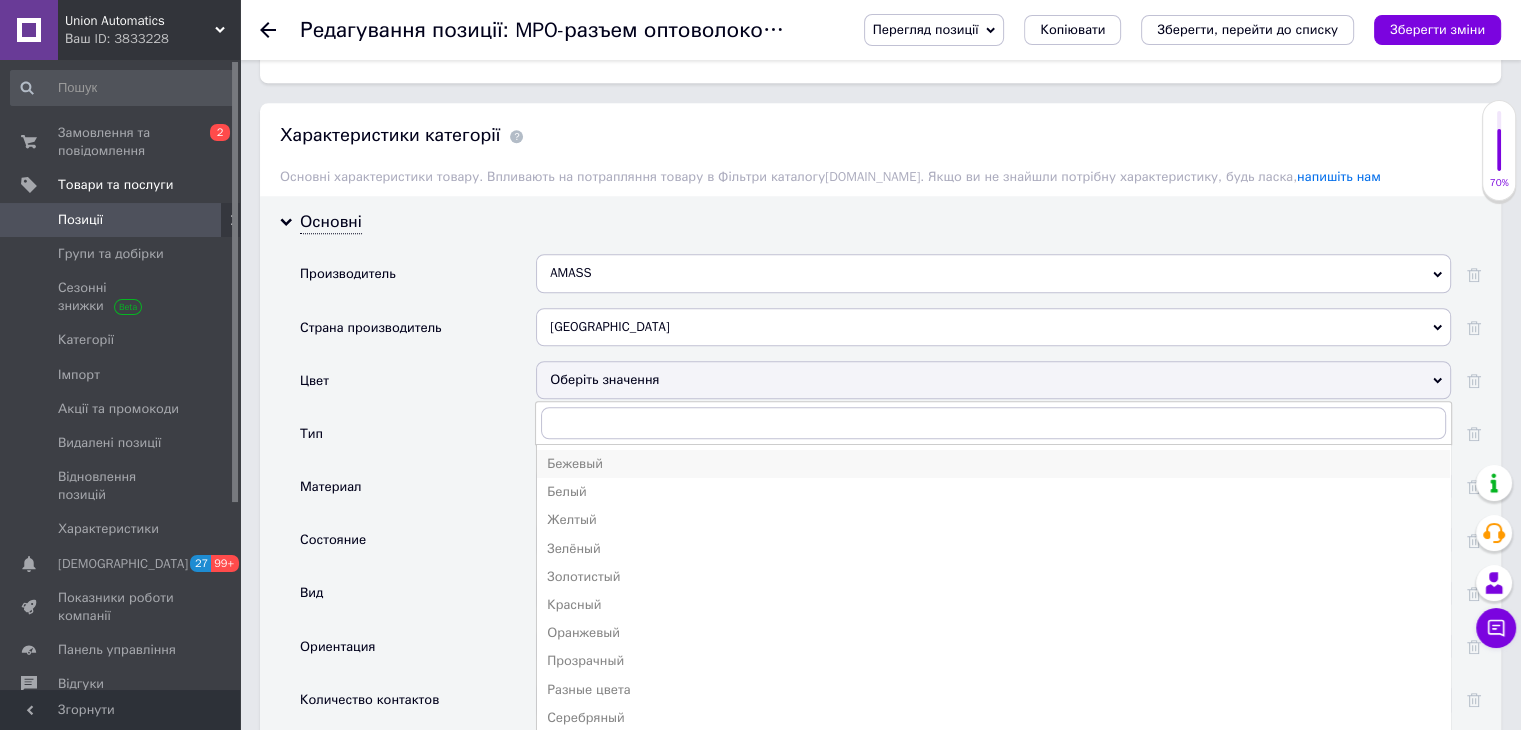 click on "Бежевый" at bounding box center [993, 464] 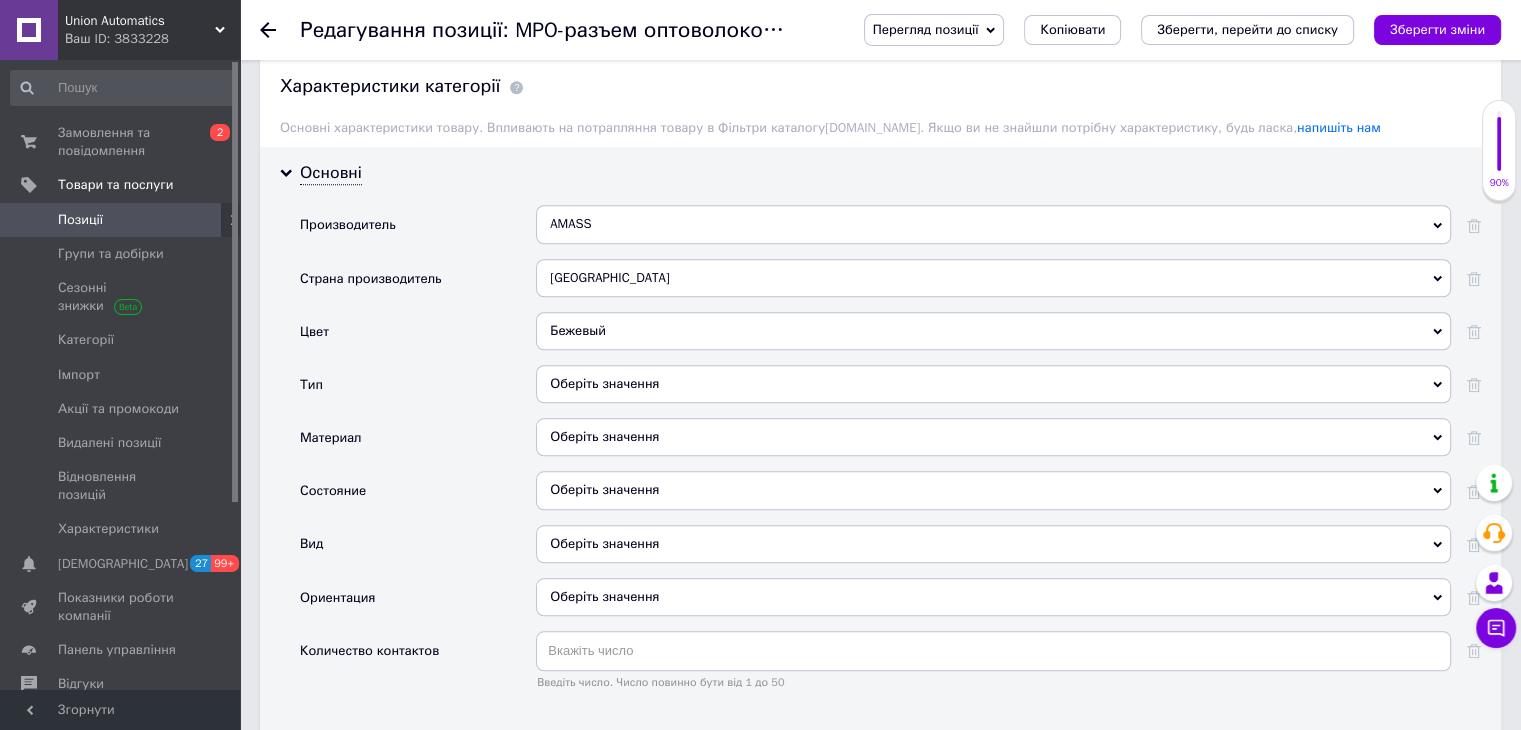 scroll, scrollTop: 2000, scrollLeft: 0, axis: vertical 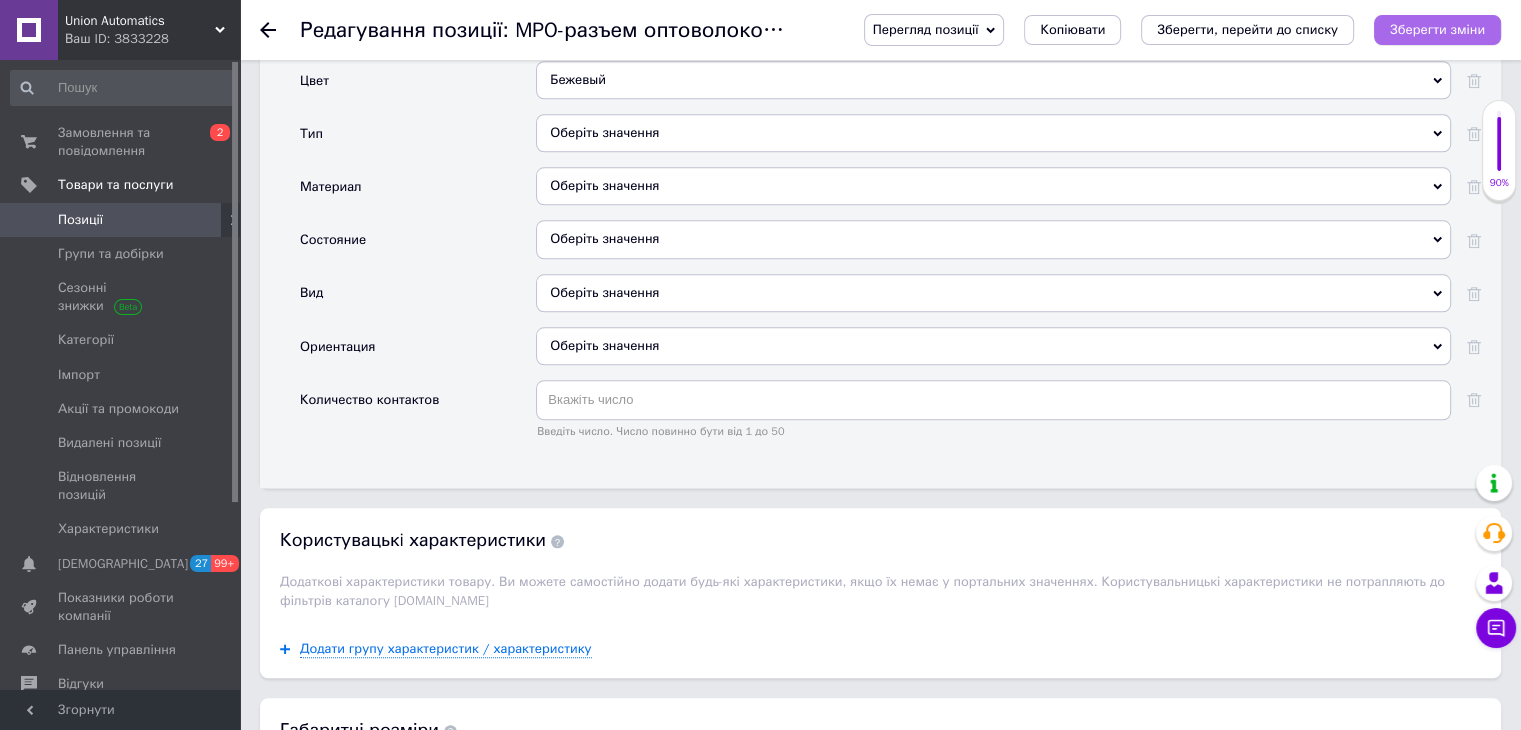 click on "Зберегти зміни" at bounding box center (1437, 29) 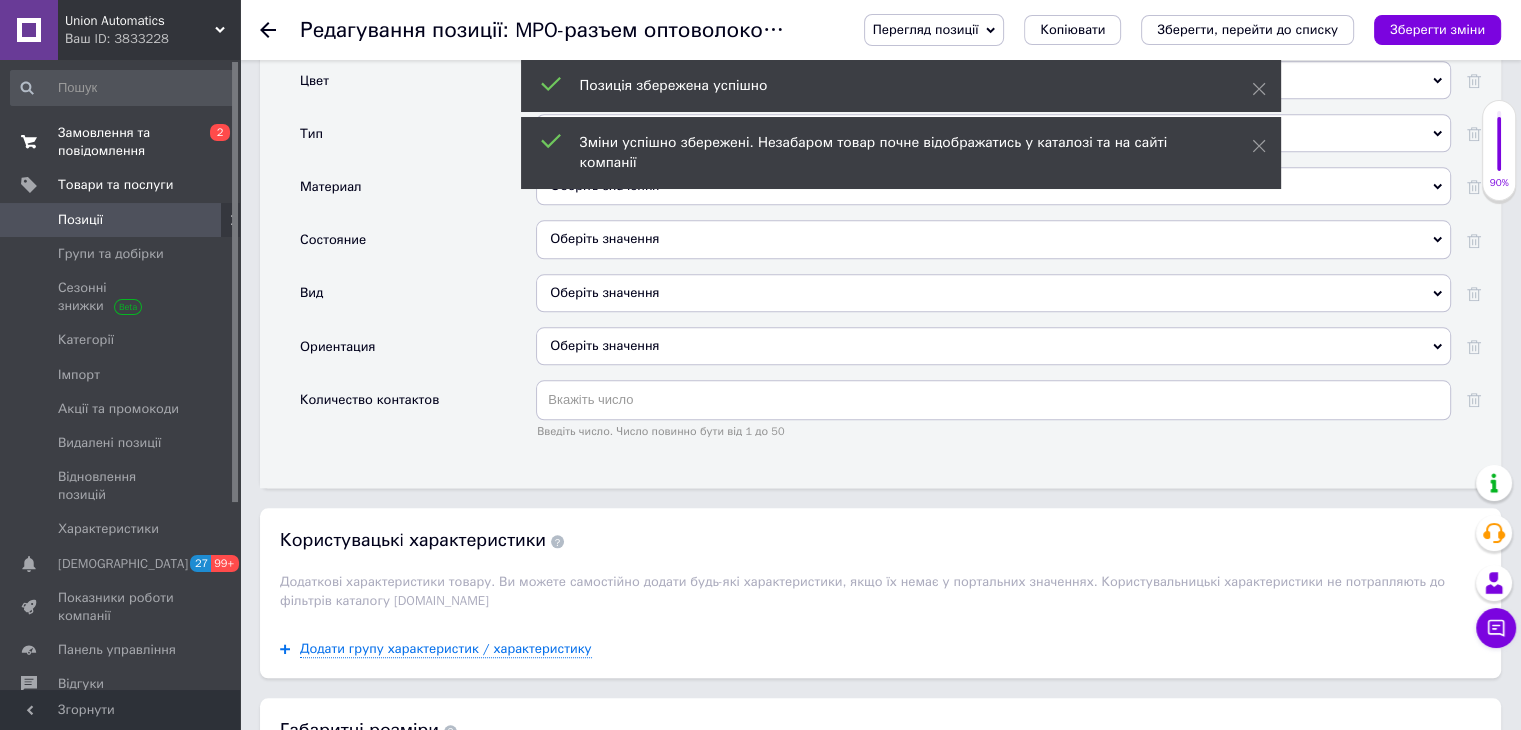 click on "Замовлення та повідомлення" at bounding box center (121, 142) 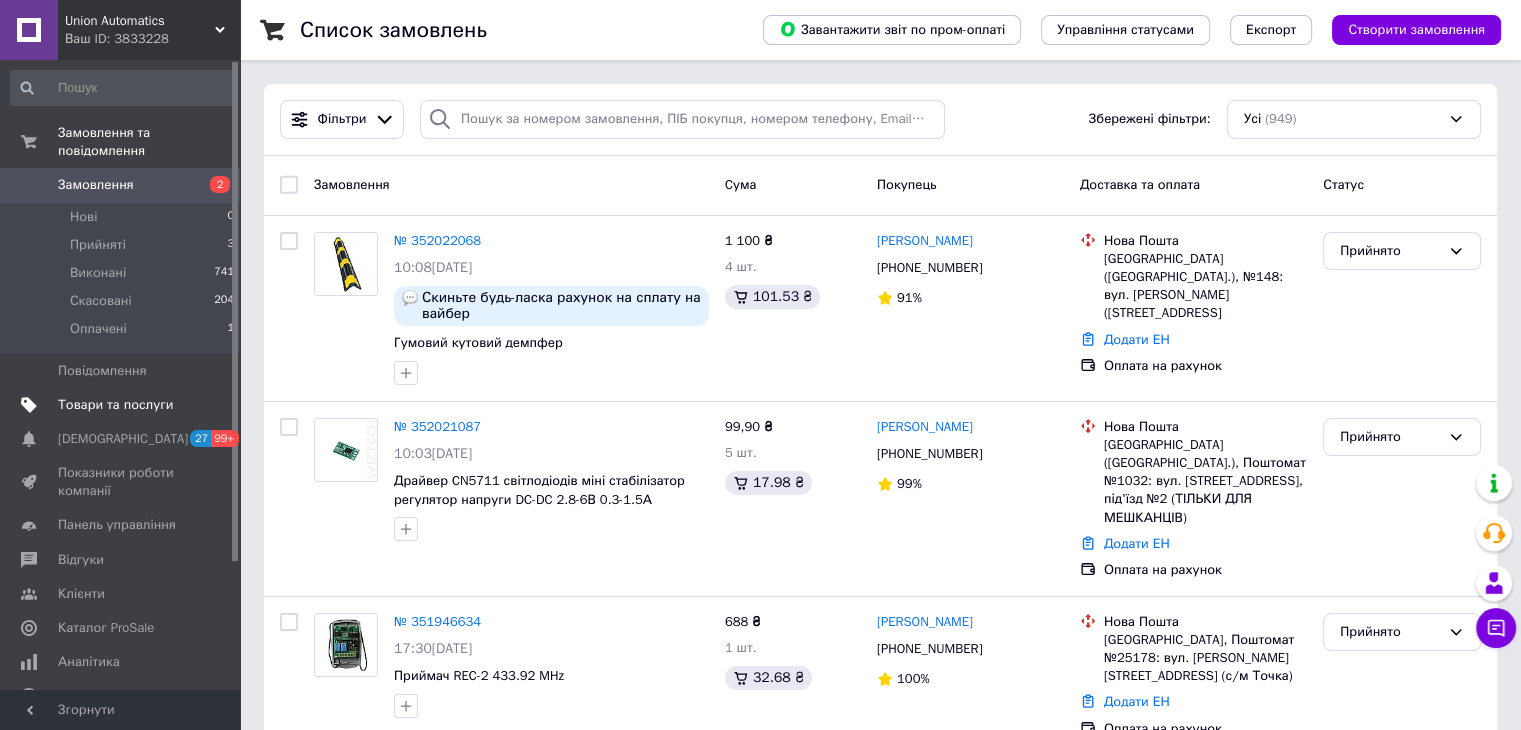 click on "Товари та послуги" at bounding box center (115, 405) 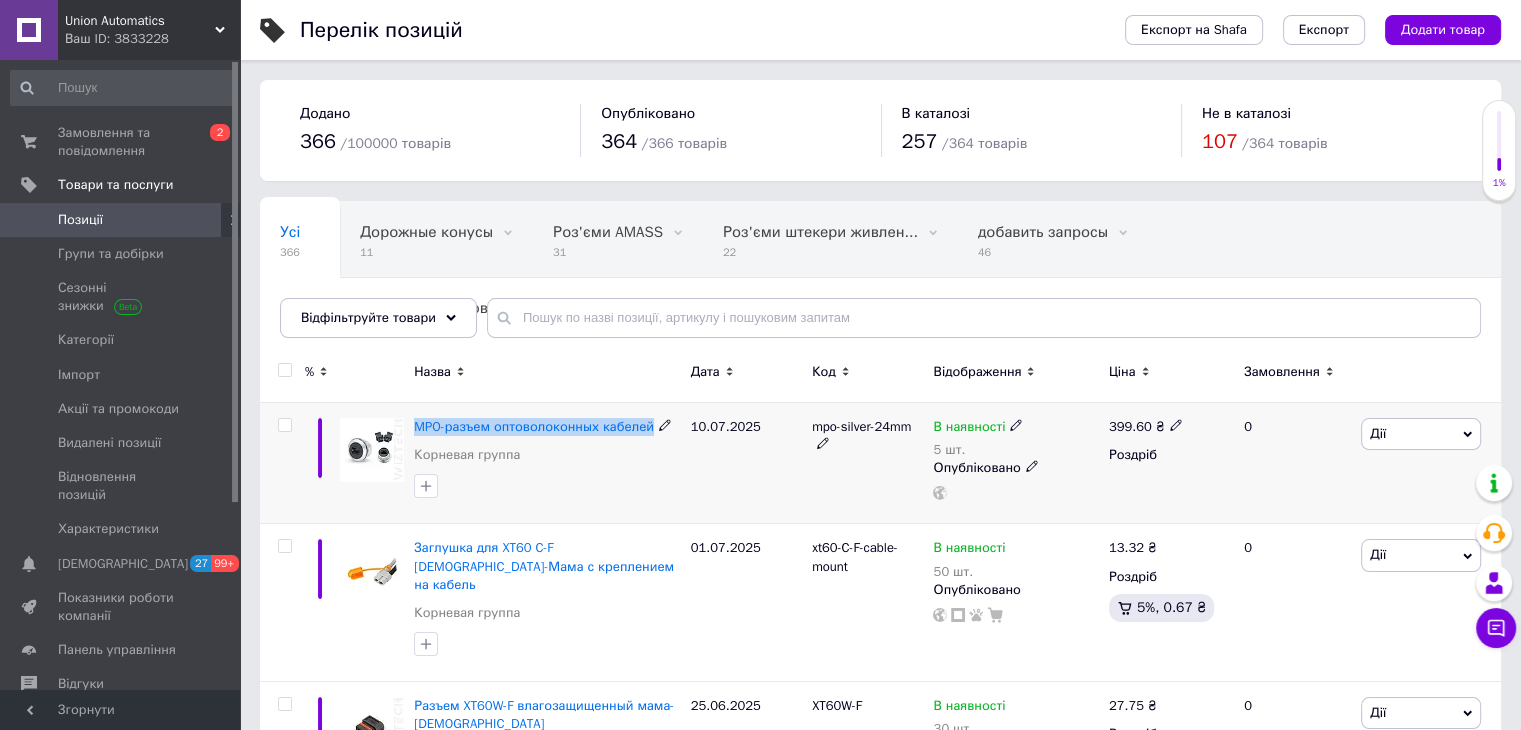 drag, startPoint x: 652, startPoint y: 421, endPoint x: 416, endPoint y: 438, distance: 236.6115 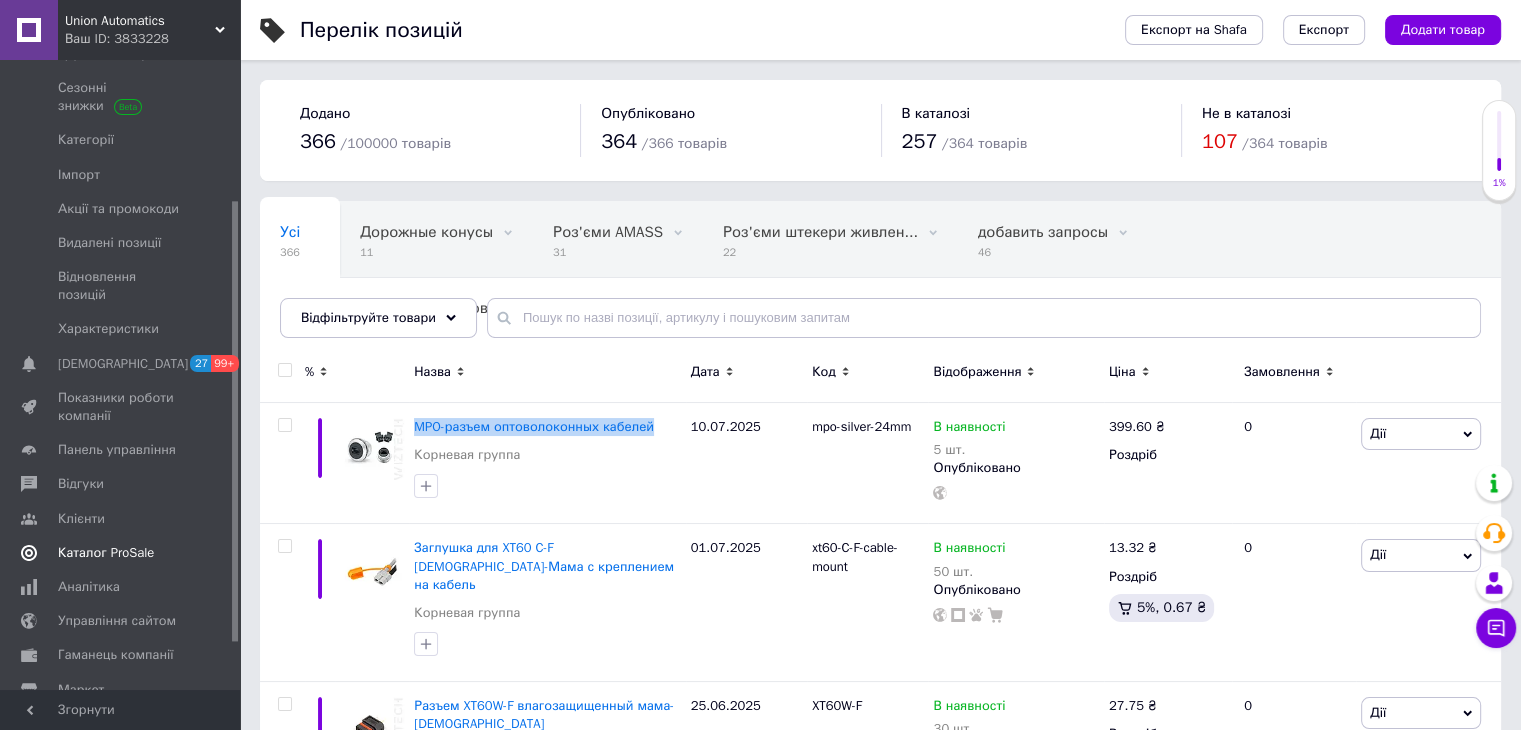 click on "Каталог ProSale" at bounding box center [106, 553] 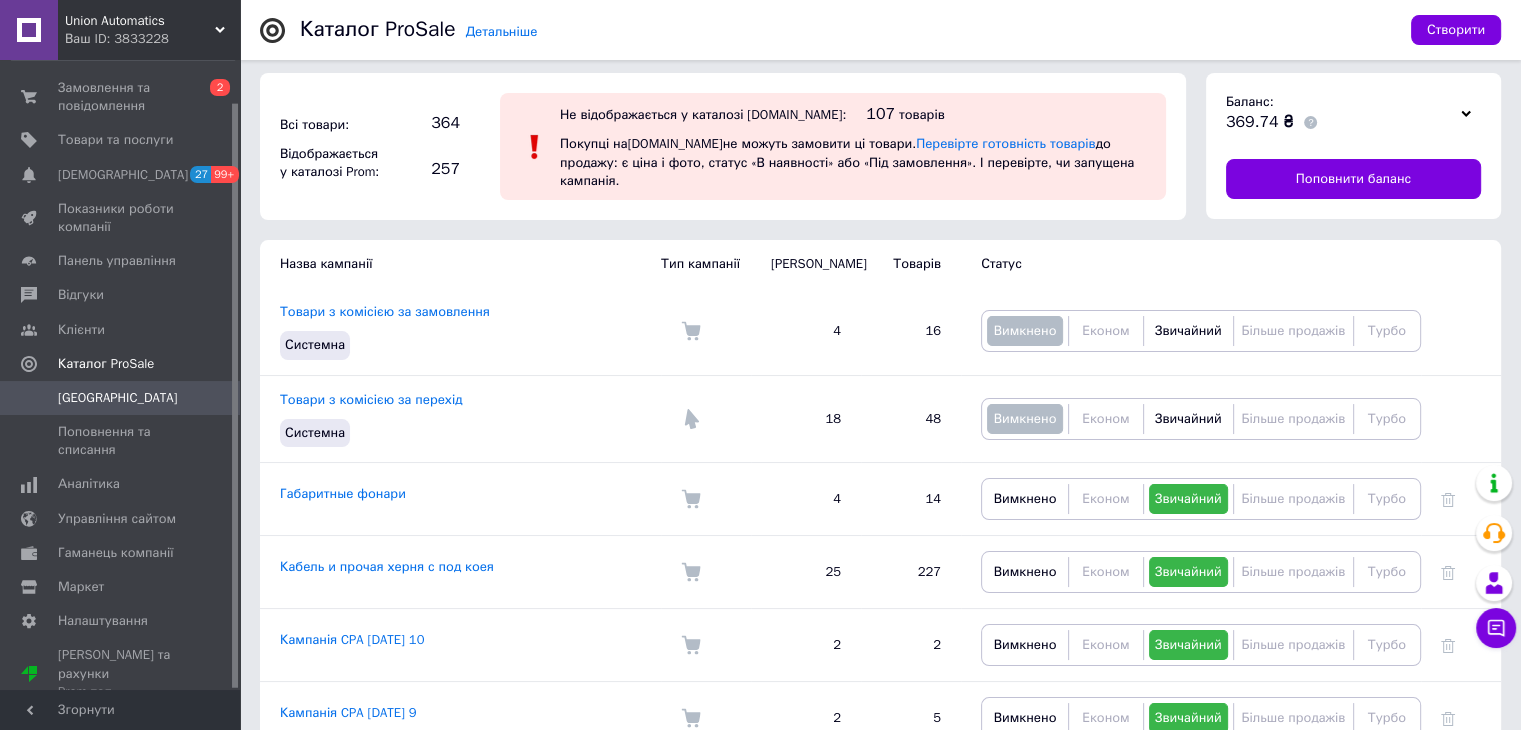 scroll, scrollTop: 0, scrollLeft: 0, axis: both 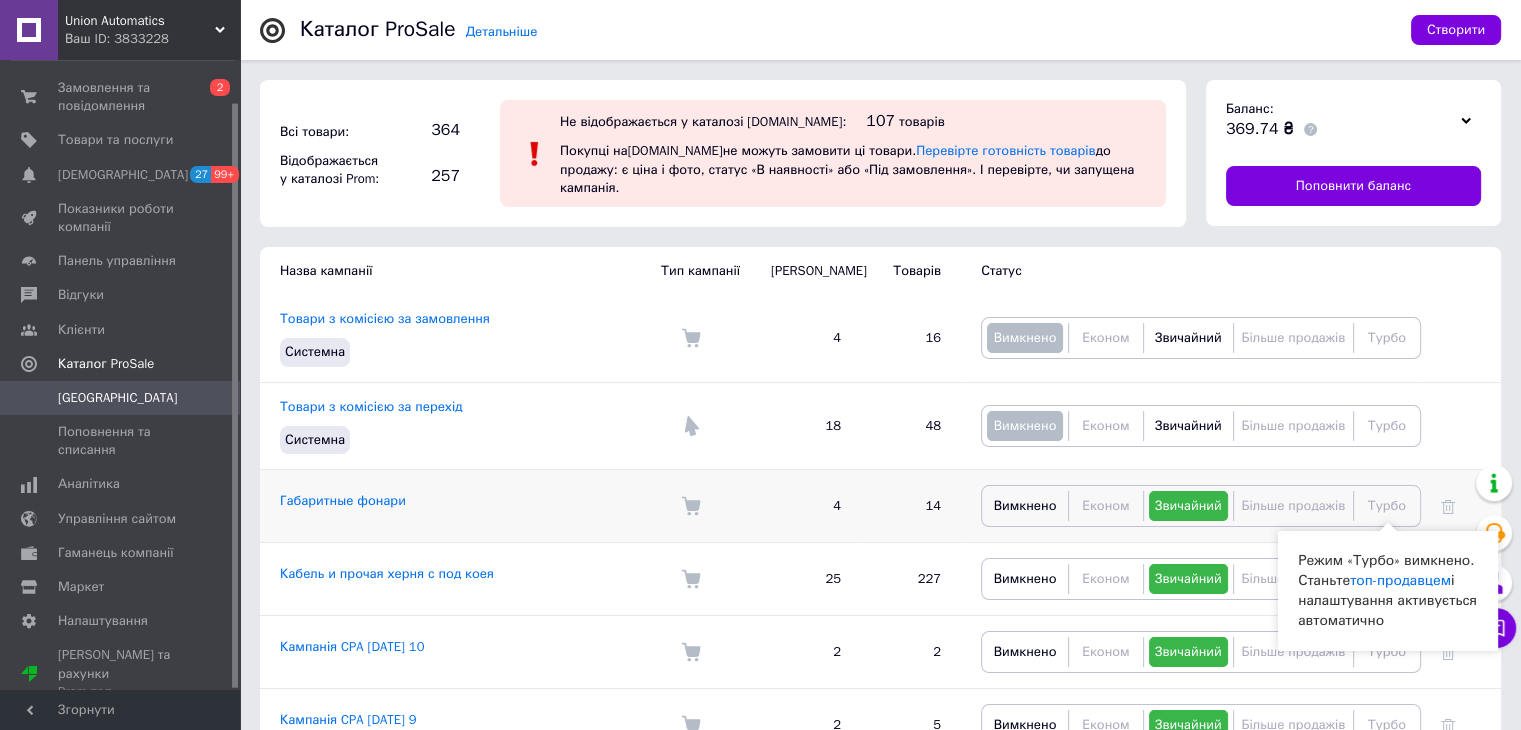 click on "Турбо" at bounding box center [1387, 505] 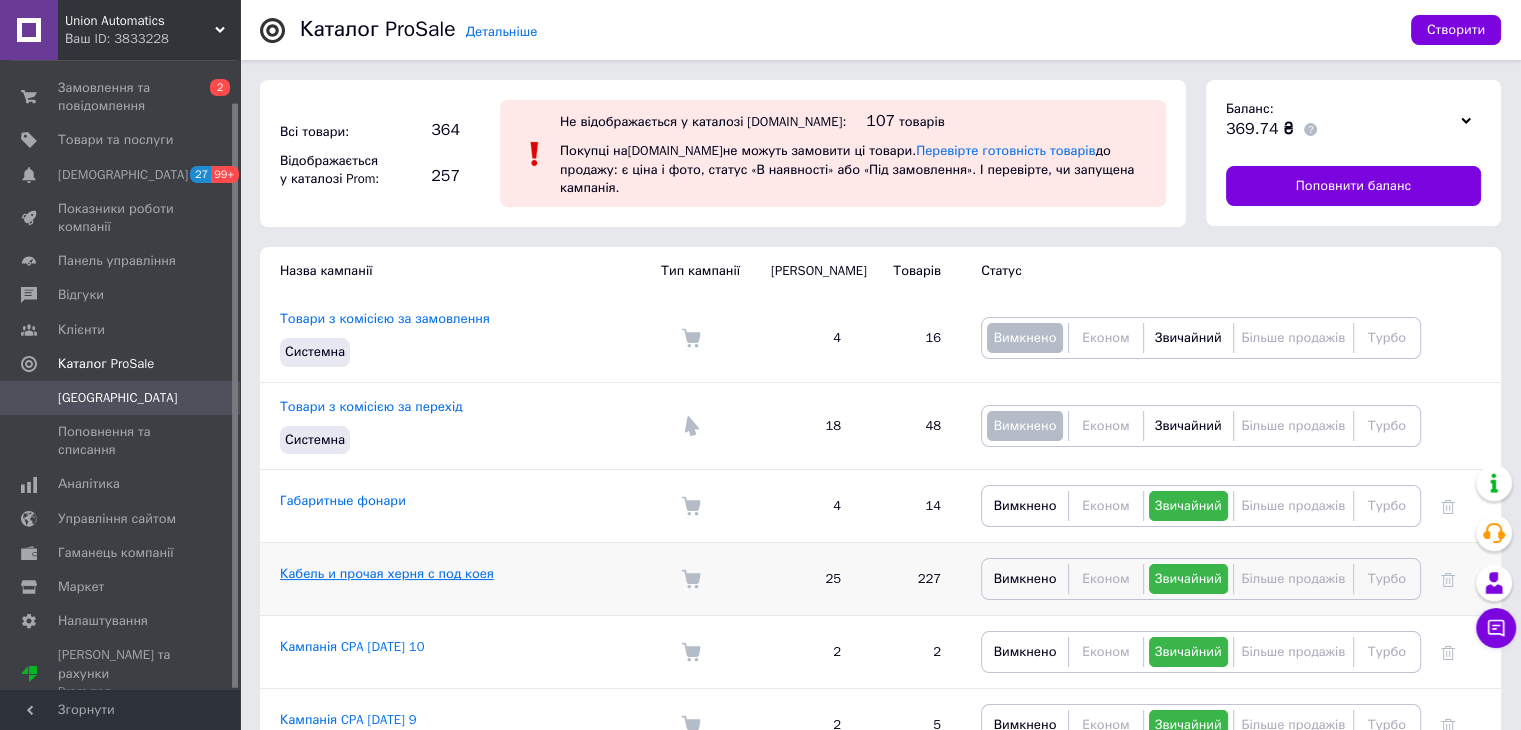 click on "Кабель и прочая херня с под коея" at bounding box center [387, 573] 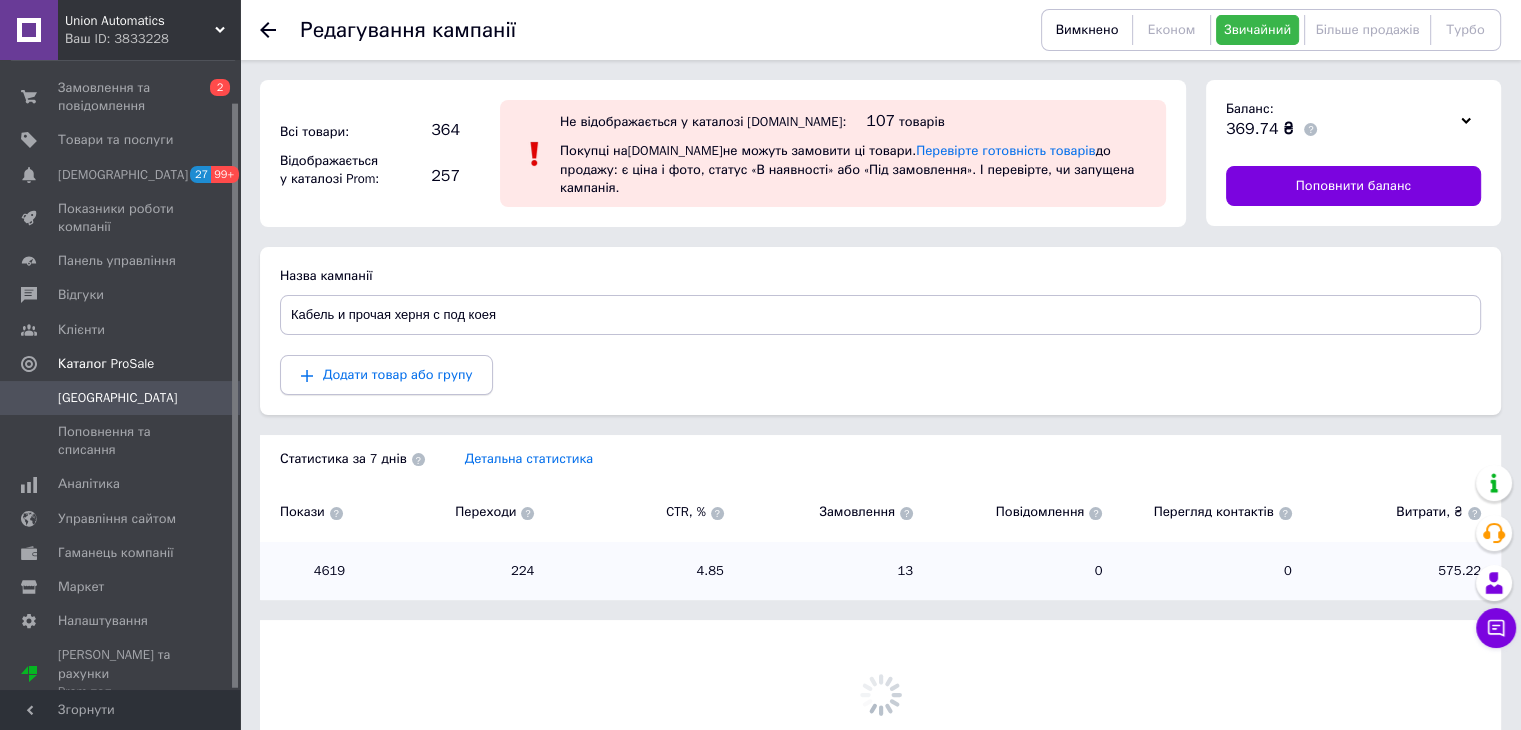 click on "Додати товар або групу" at bounding box center (397, 374) 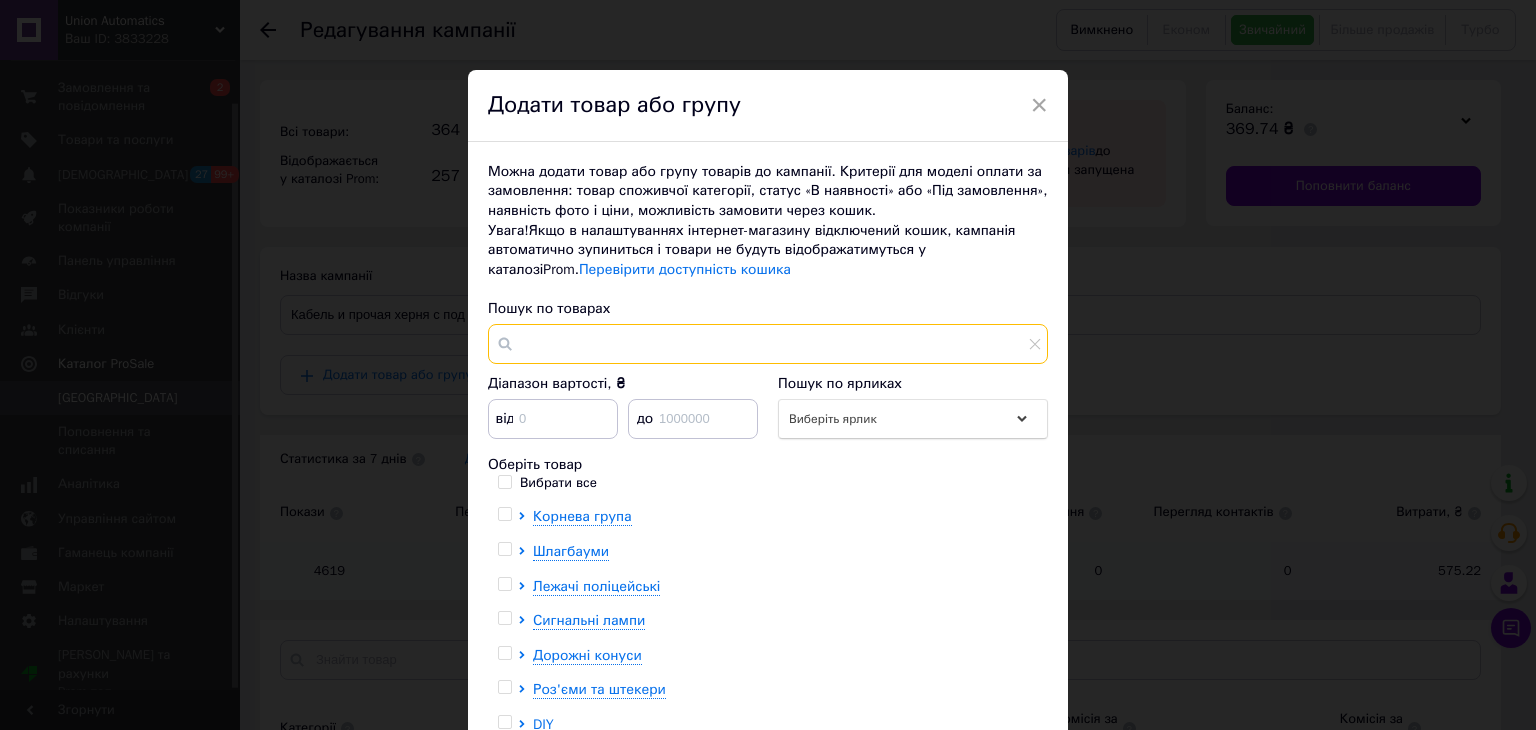 click at bounding box center [768, 344] 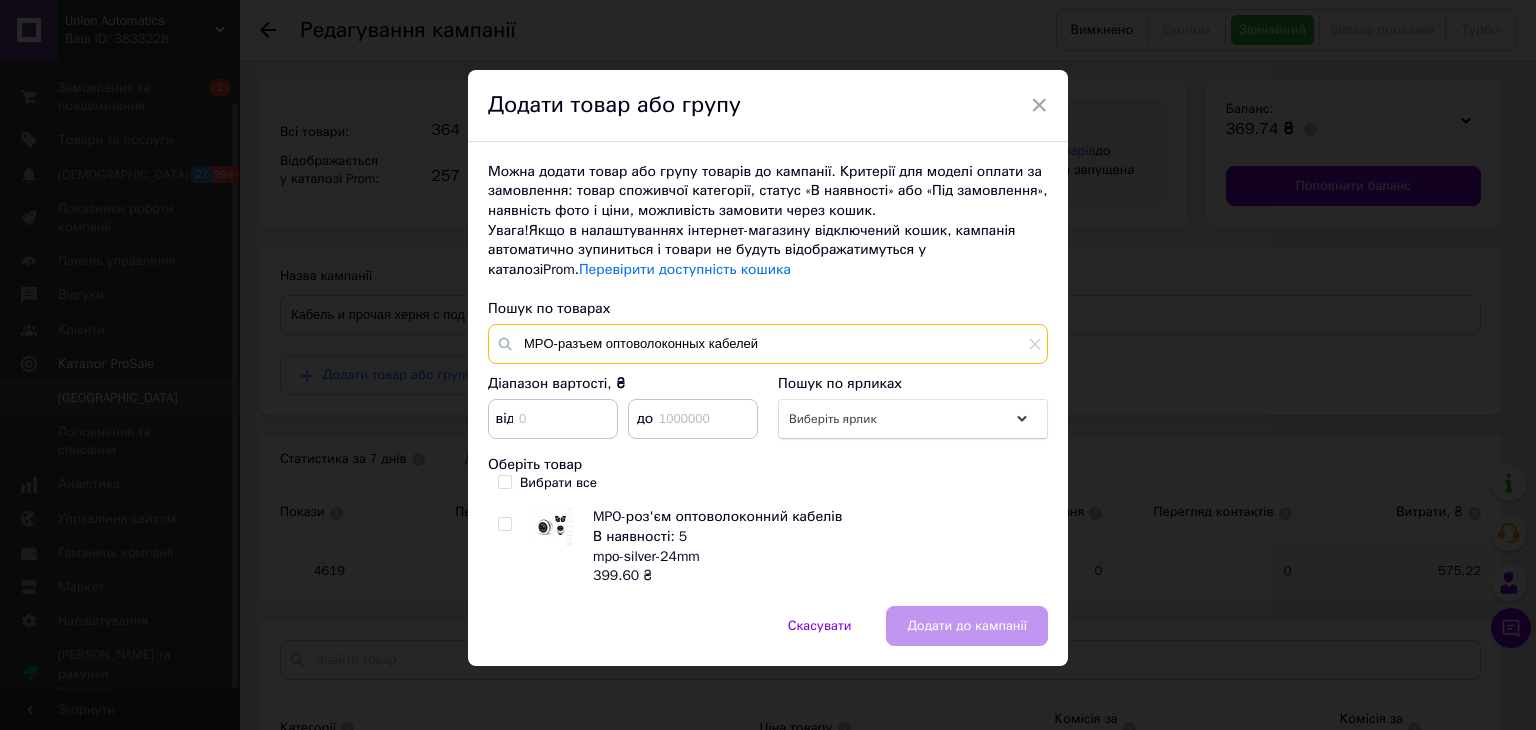 type on "MPO-разъем оптоволоконных кабелей" 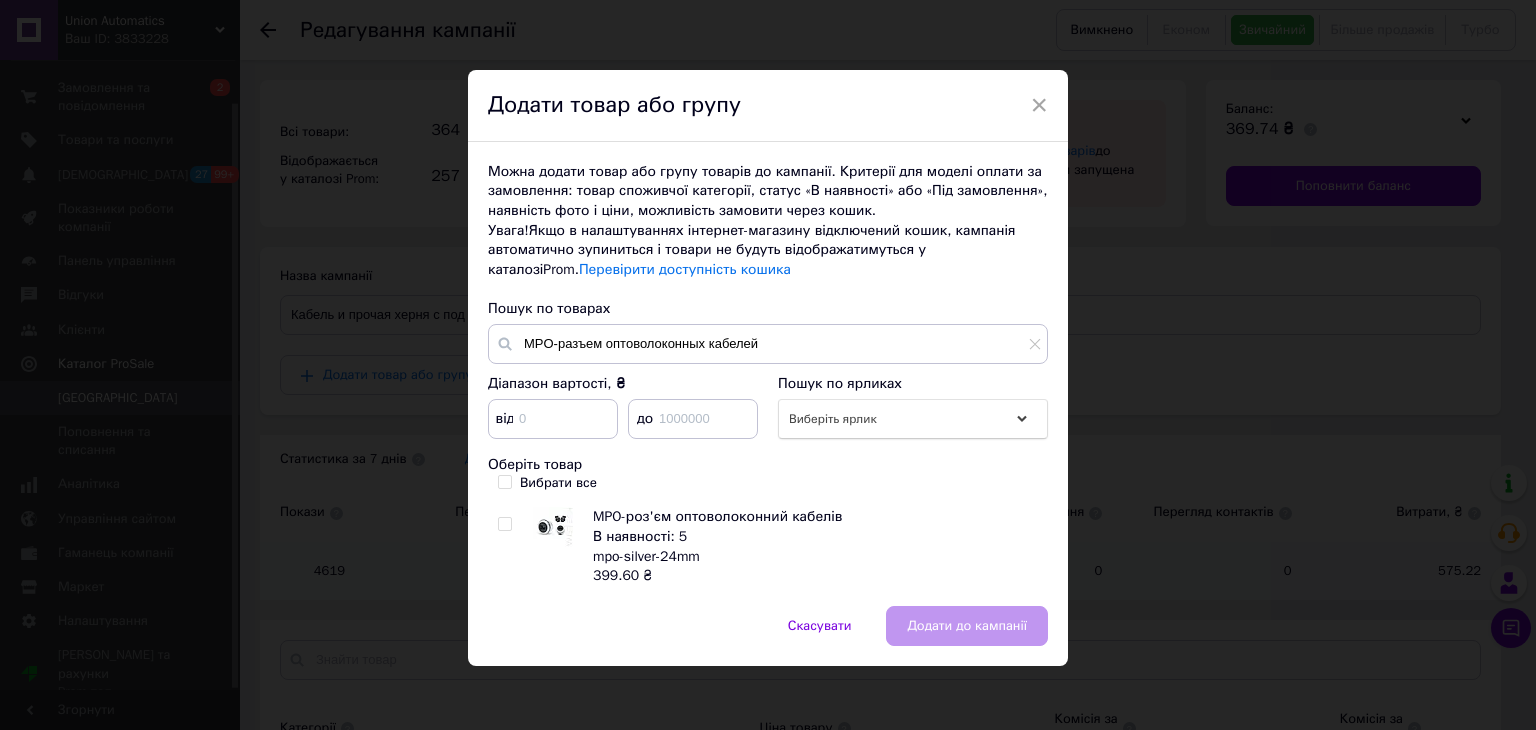 click at bounding box center (504, 524) 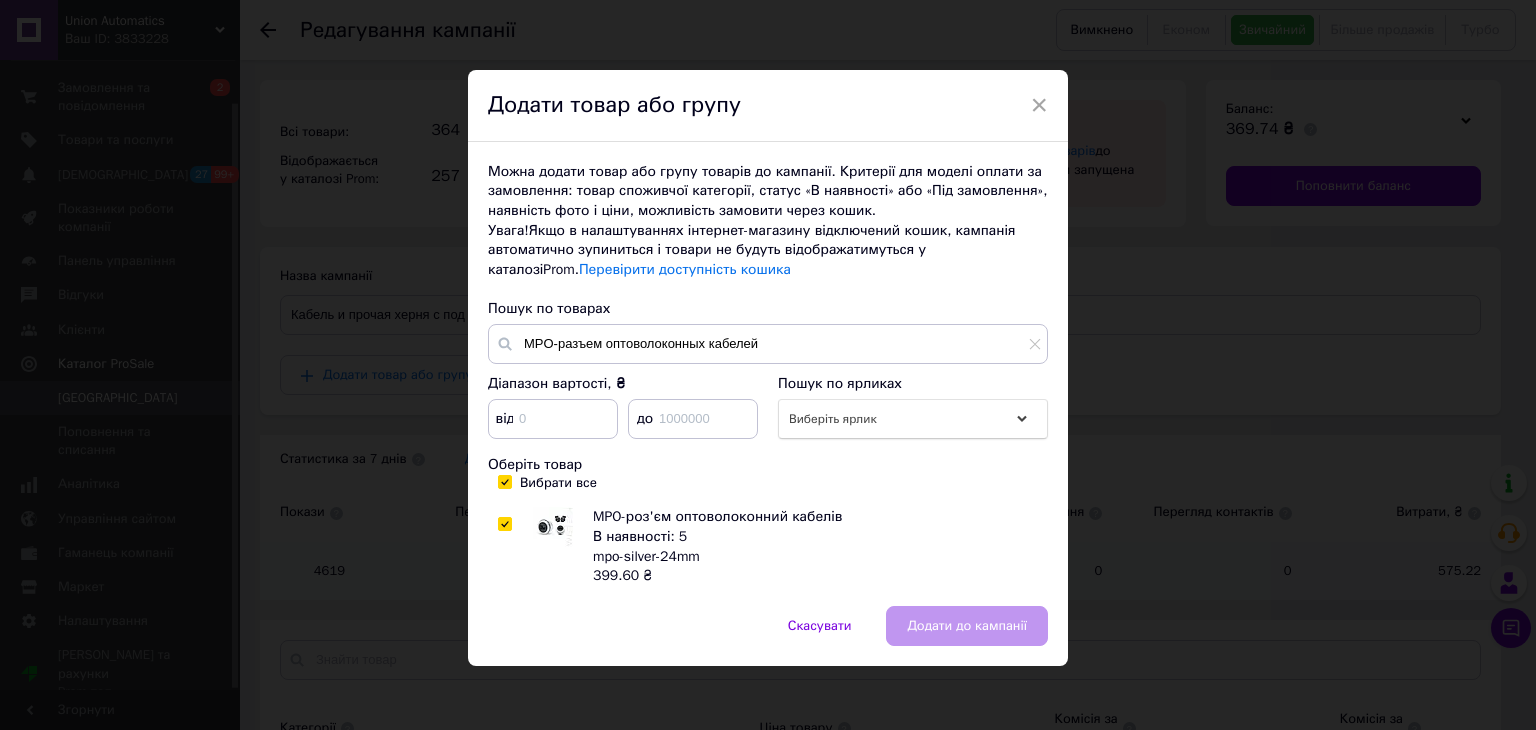 checkbox on "true" 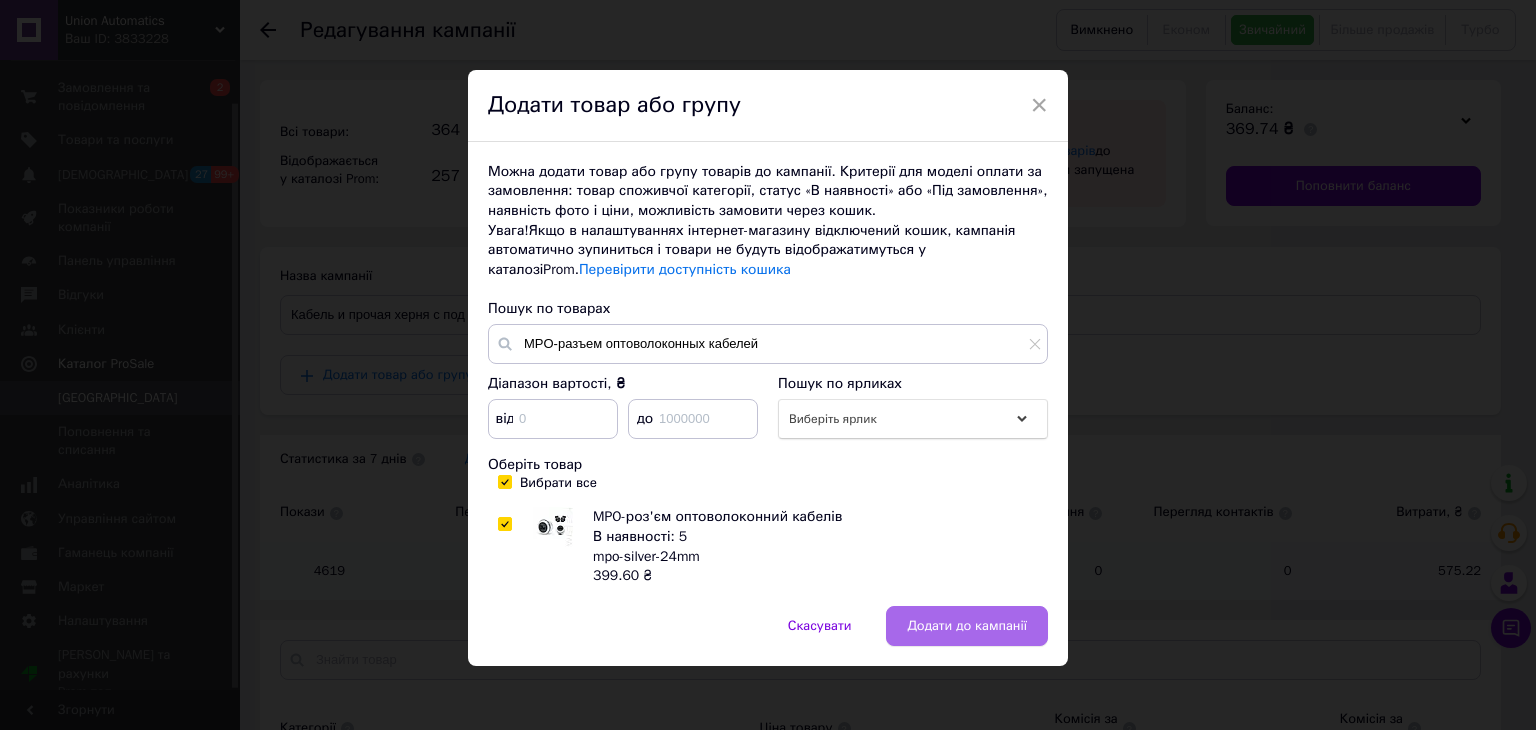 click on "Додати до кампанії" at bounding box center (967, 626) 